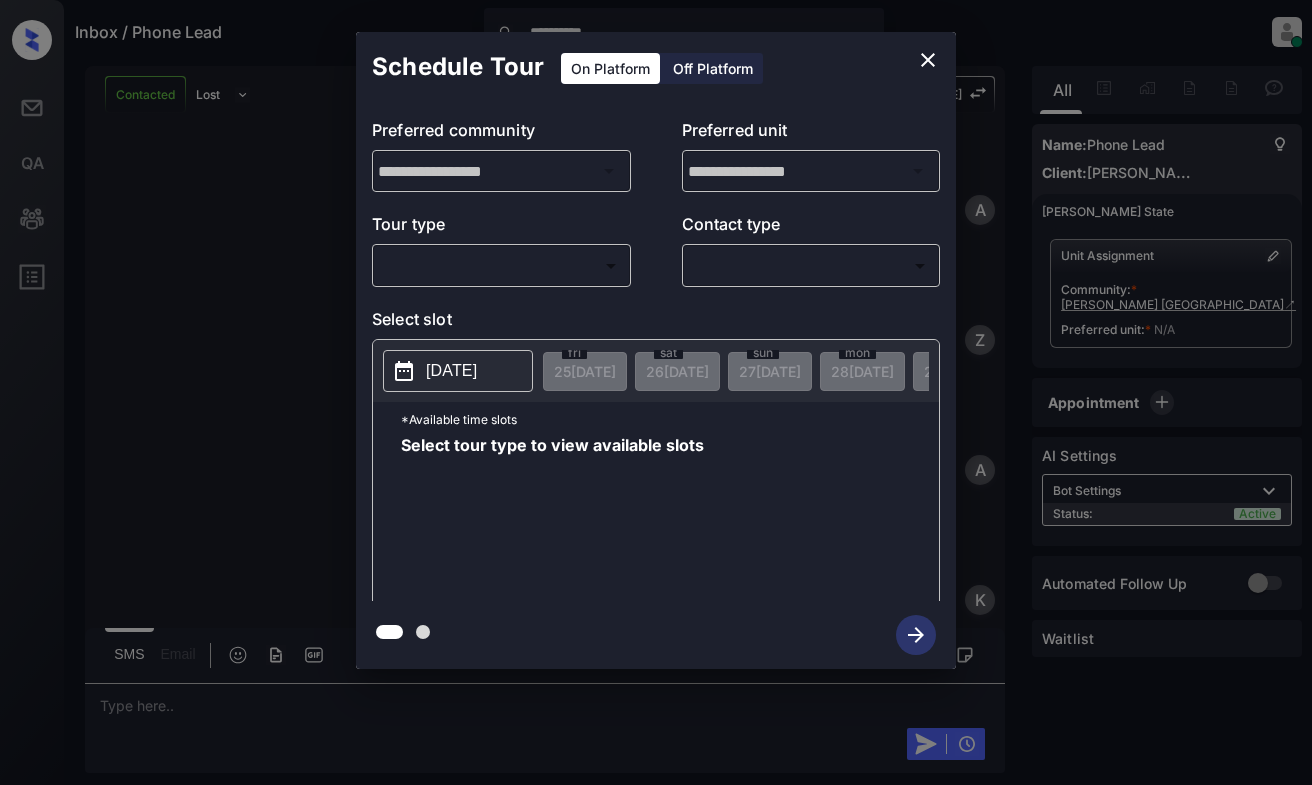 scroll, scrollTop: 0, scrollLeft: 0, axis: both 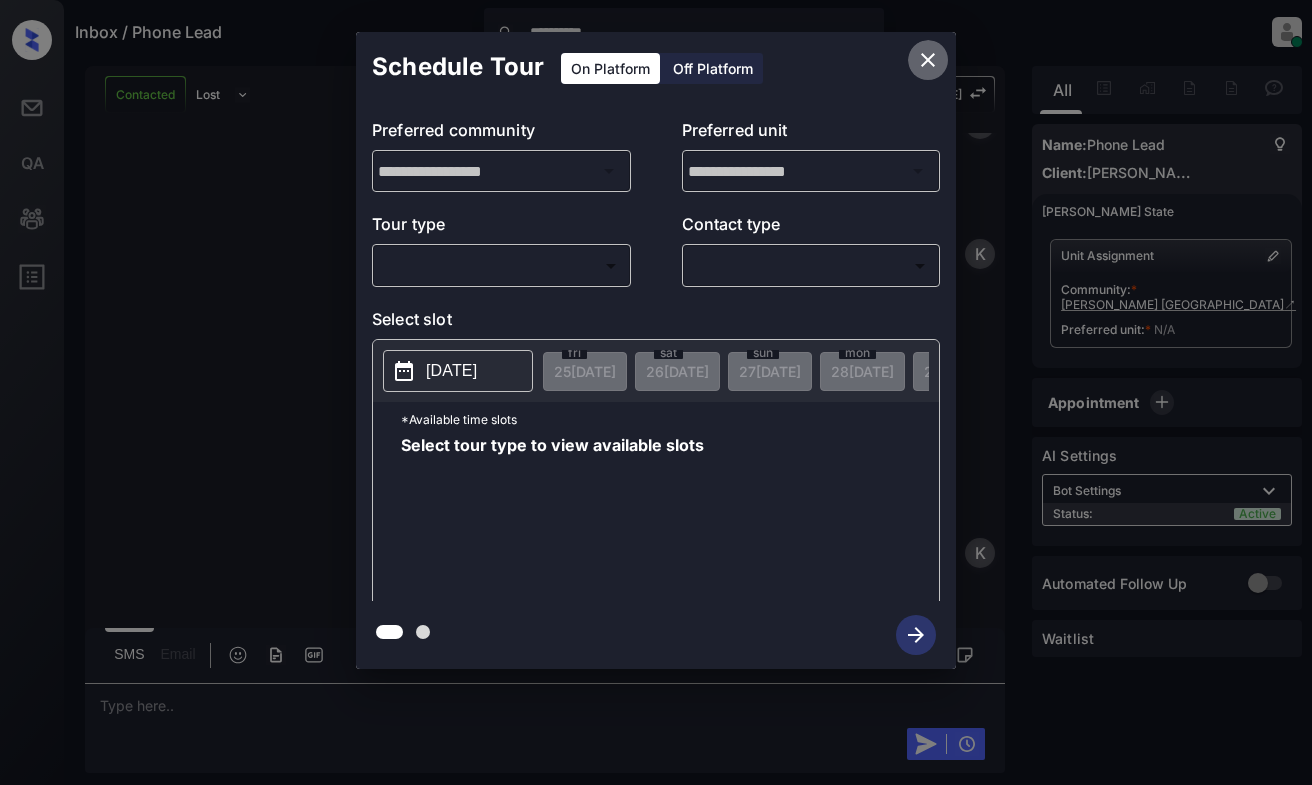 click 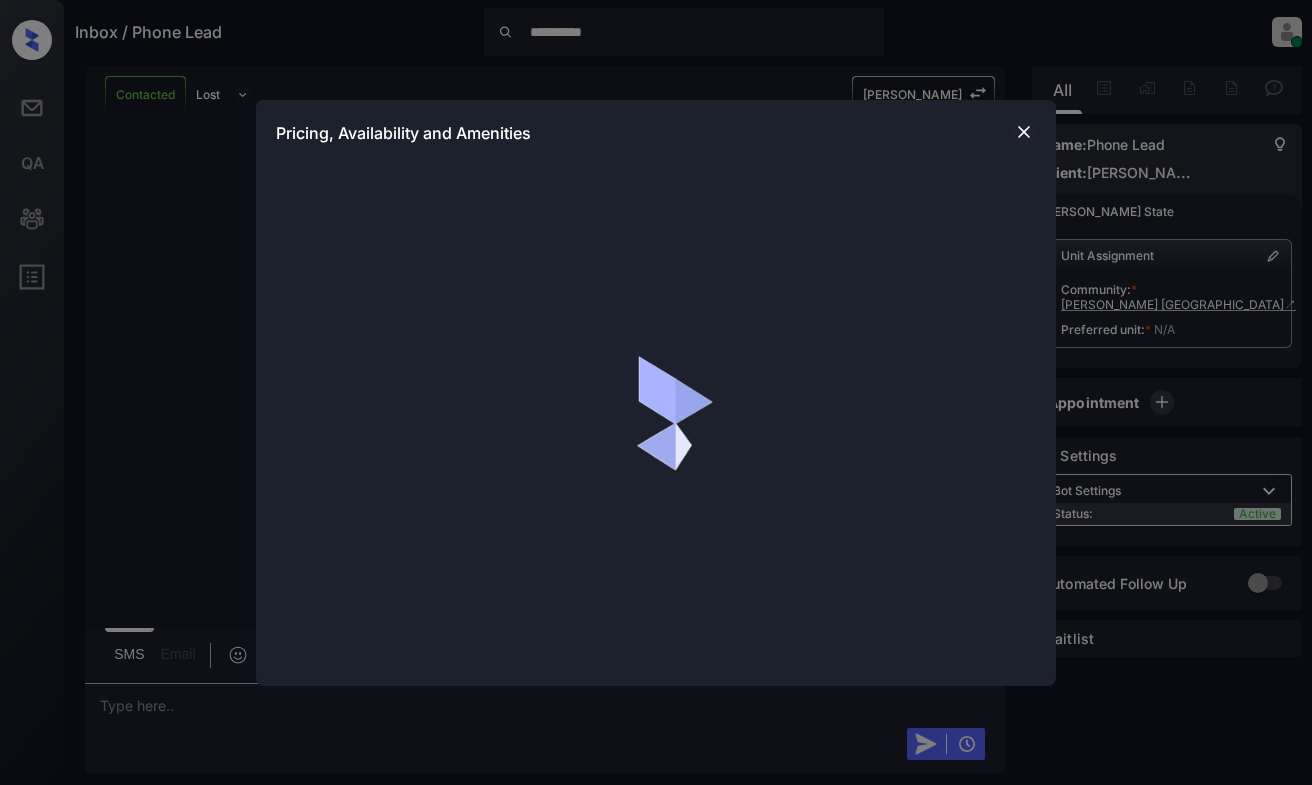 scroll, scrollTop: 0, scrollLeft: 0, axis: both 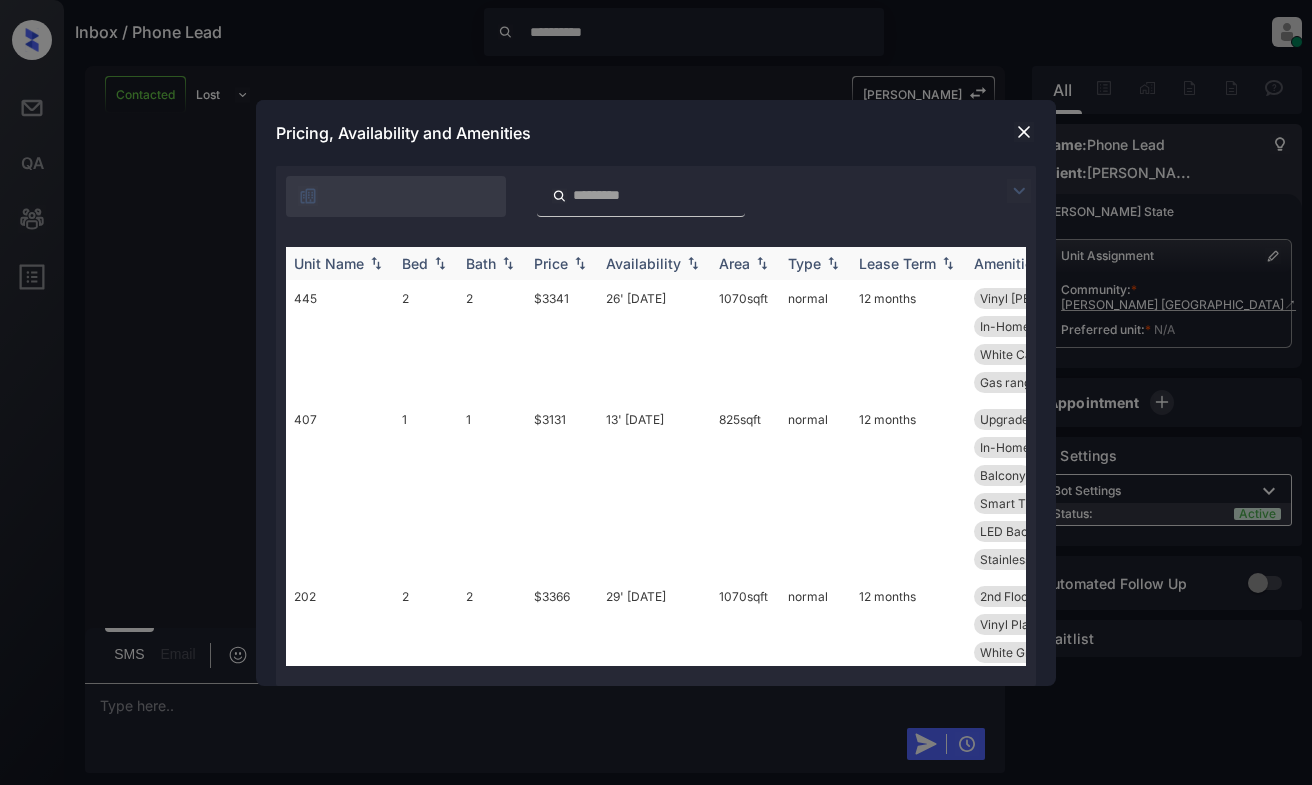 click at bounding box center (508, 263) 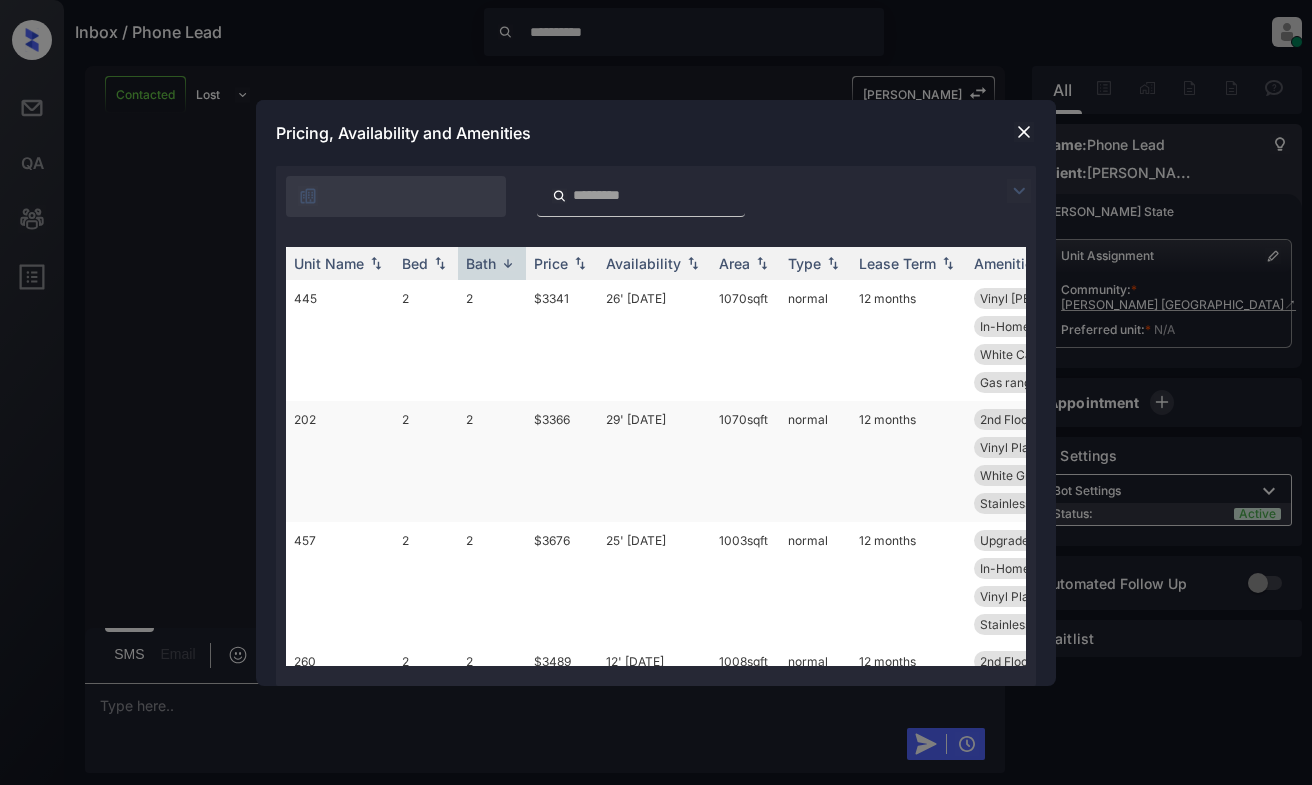 click on "202" at bounding box center [340, 461] 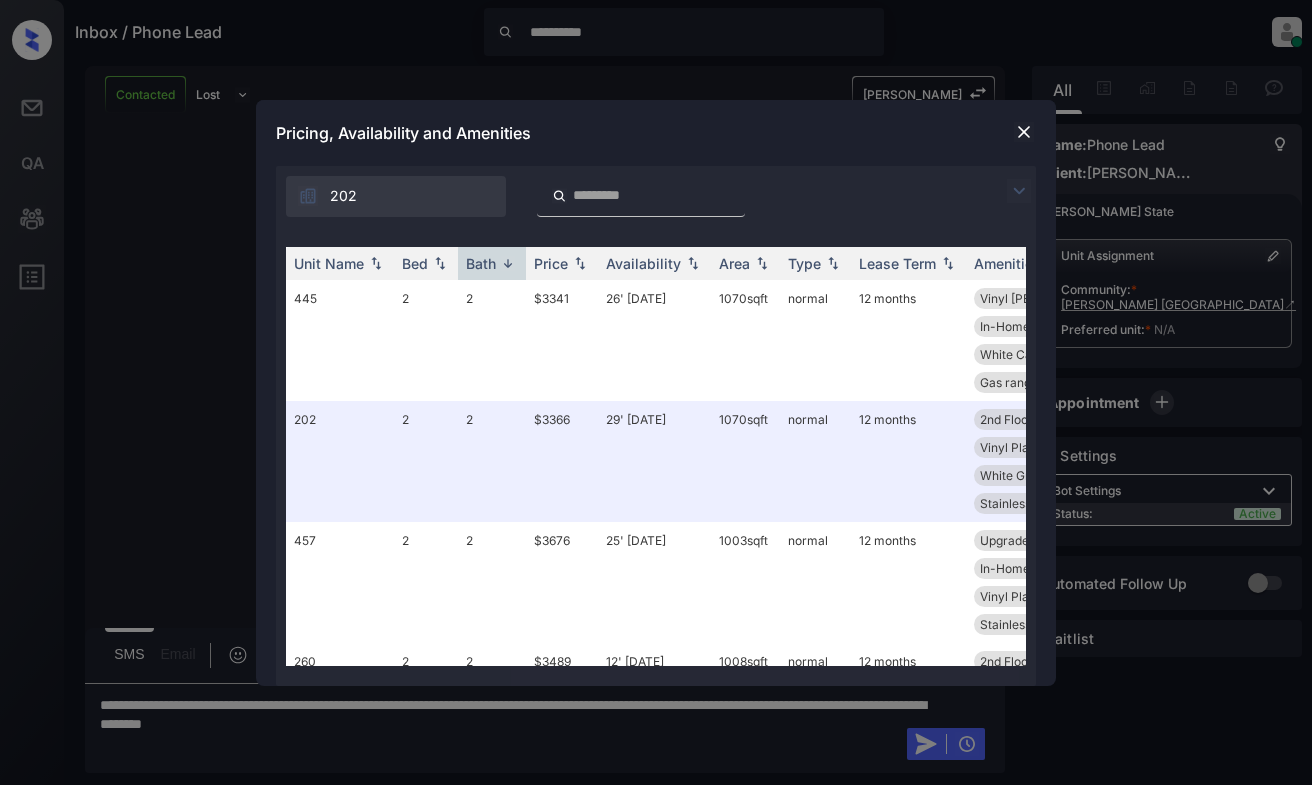 click at bounding box center (1024, 132) 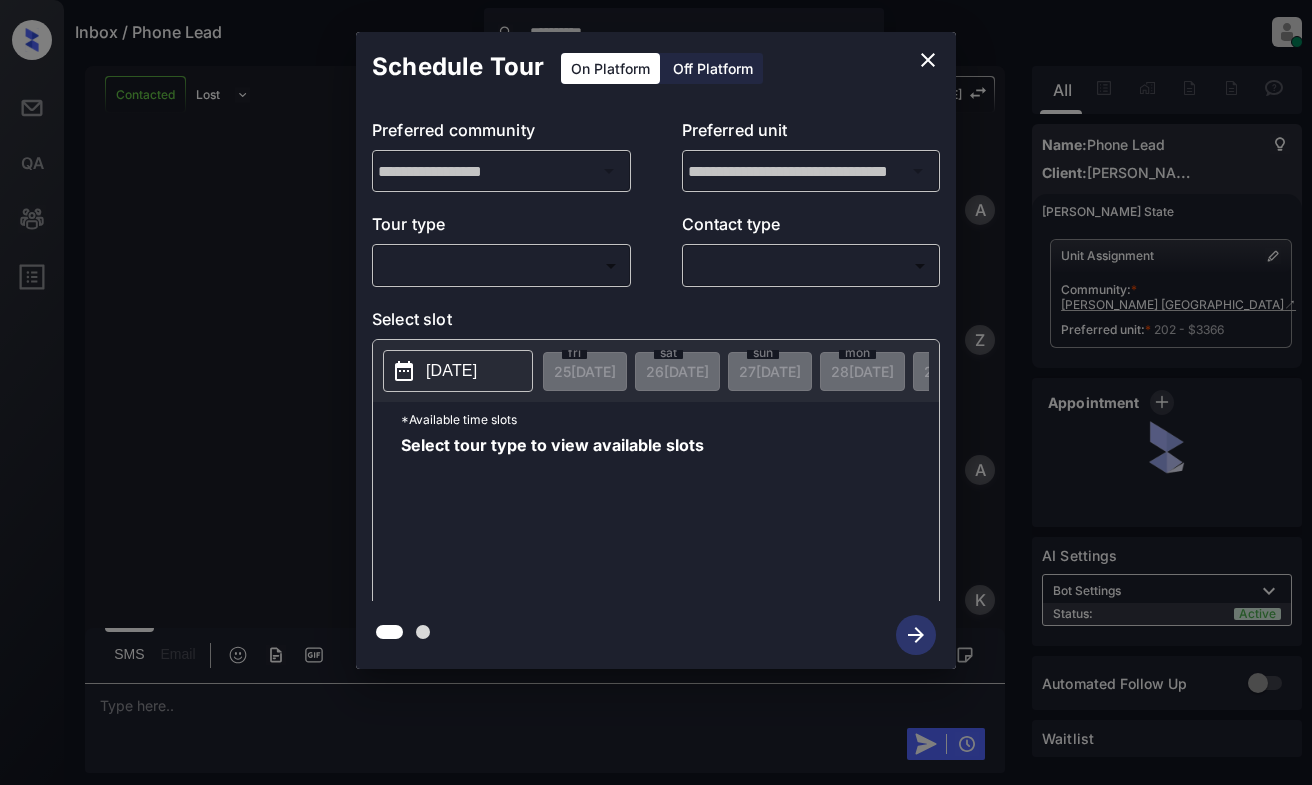 scroll, scrollTop: 0, scrollLeft: 0, axis: both 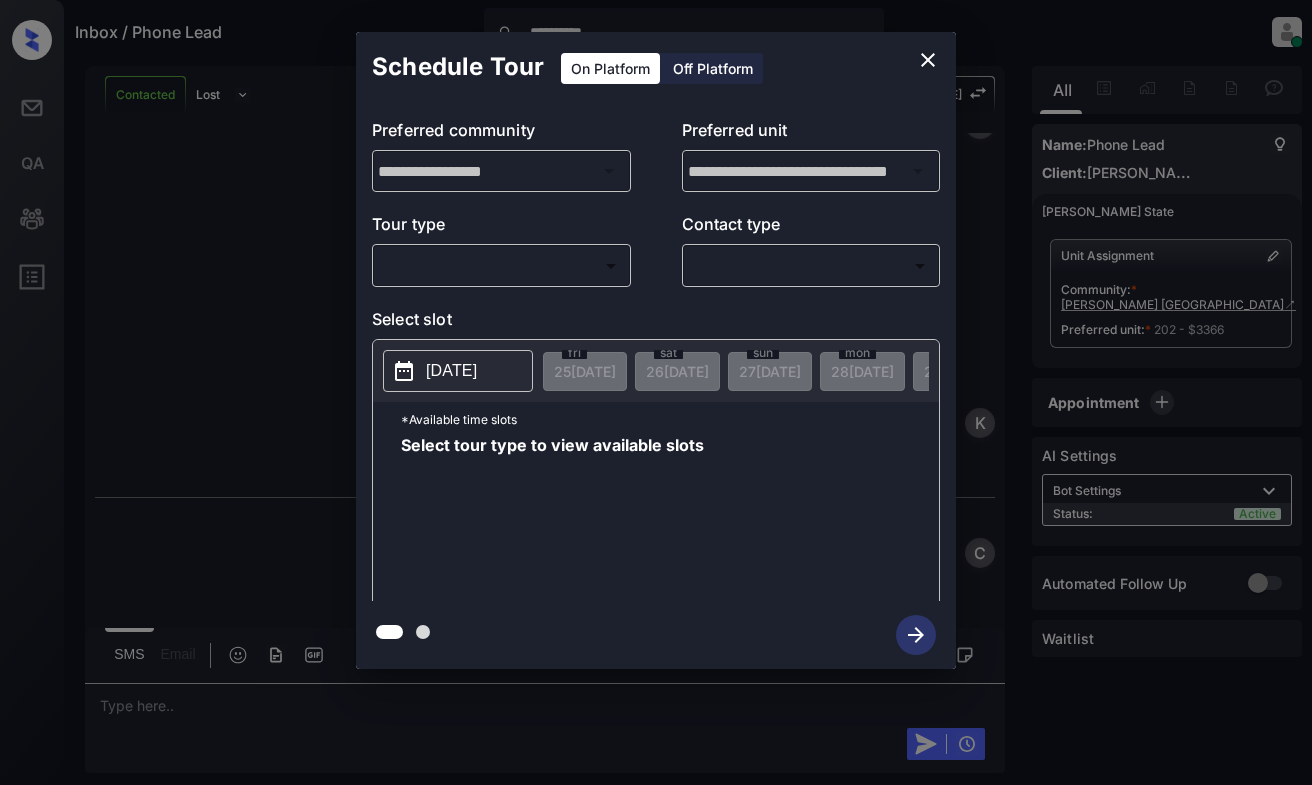 click on "**********" at bounding box center [656, 392] 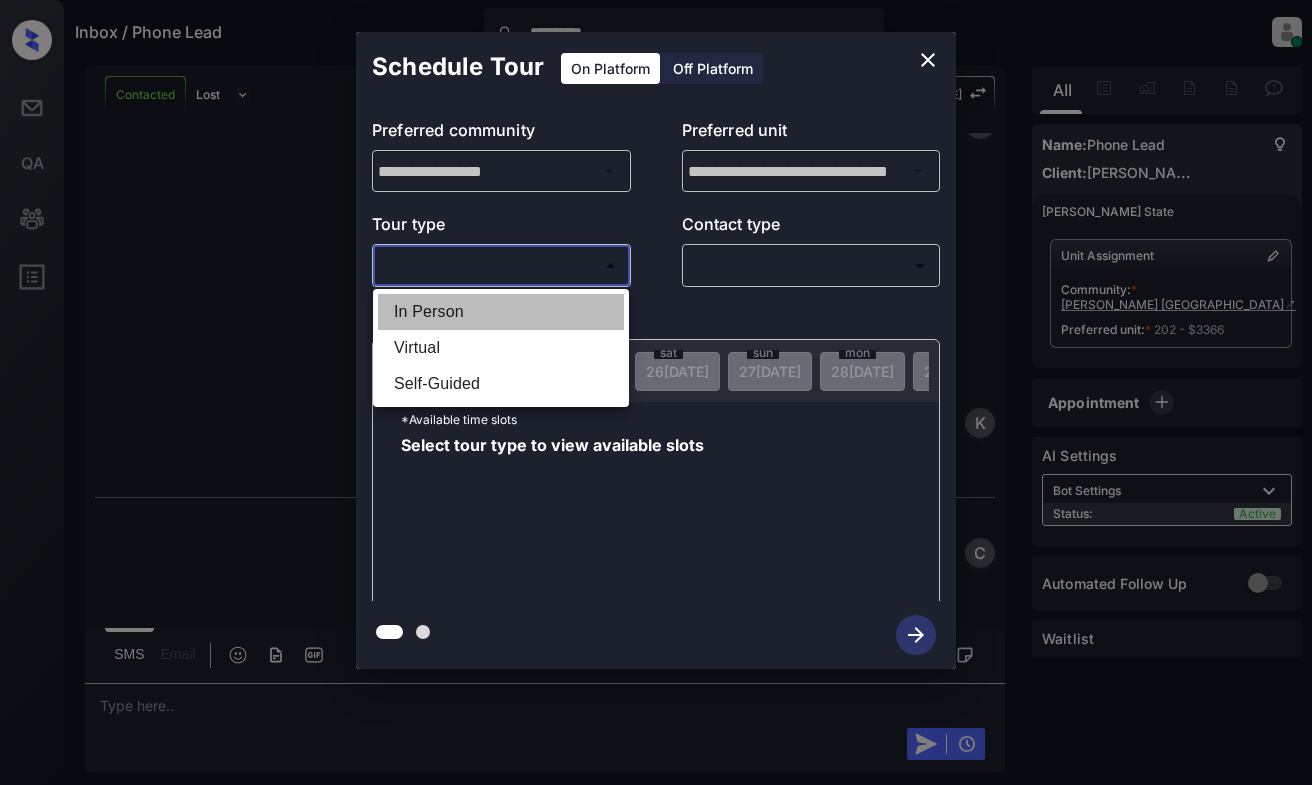 click on "In Person" at bounding box center [501, 312] 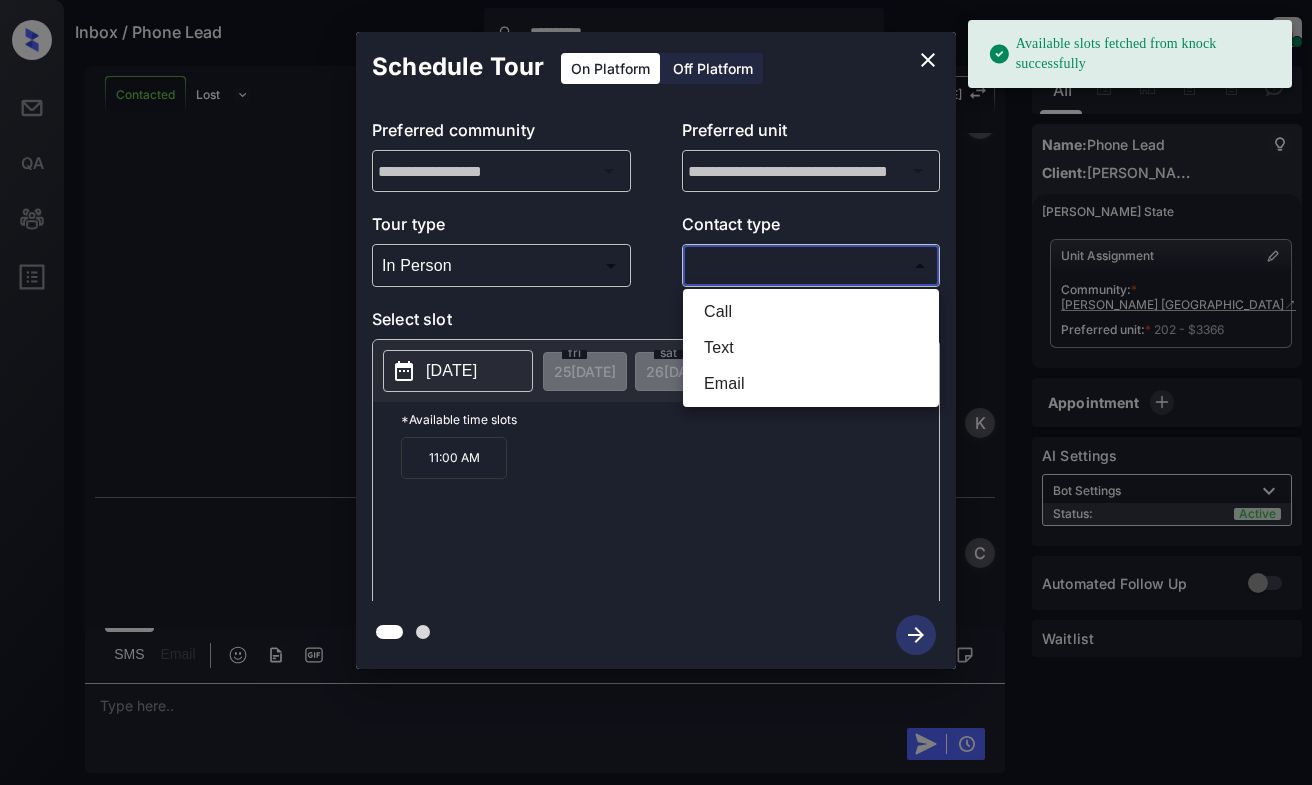 click on "**********" at bounding box center (656, 392) 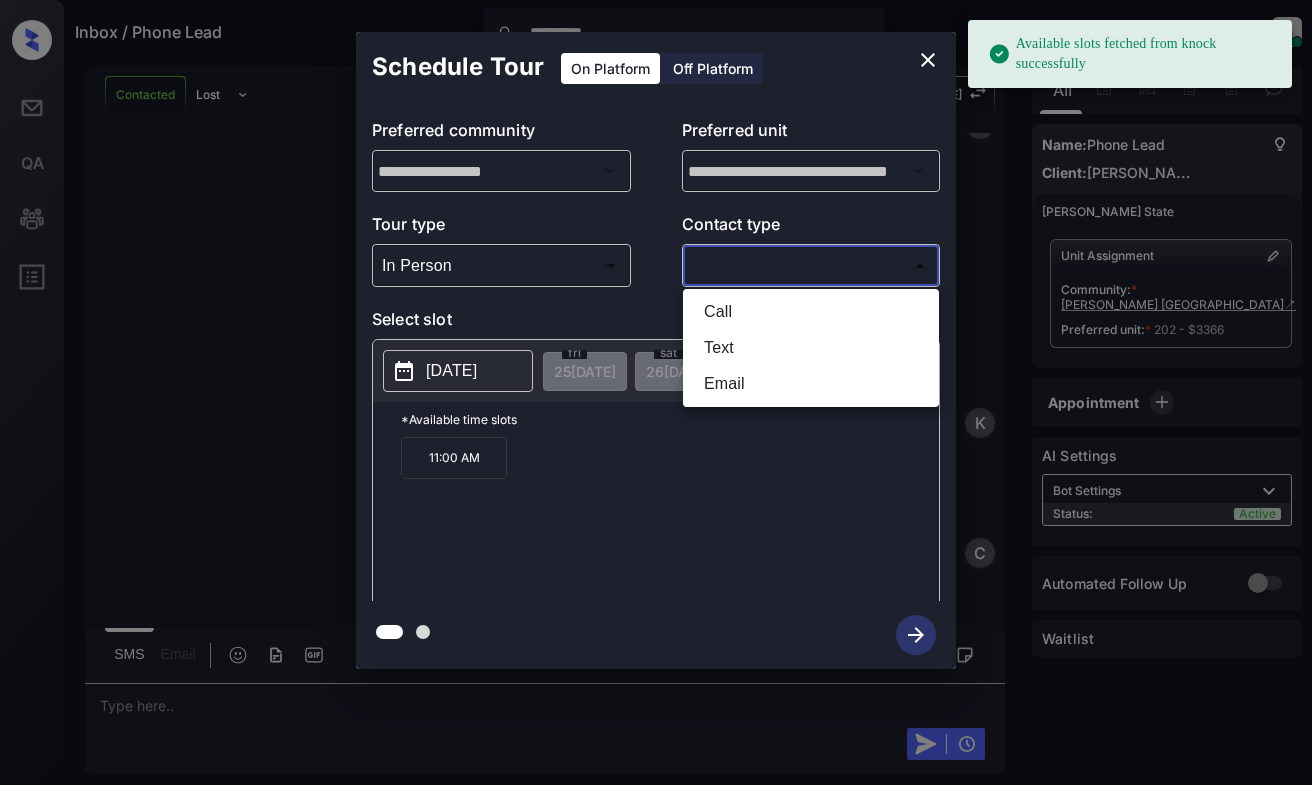 click on "Call" at bounding box center [811, 312] 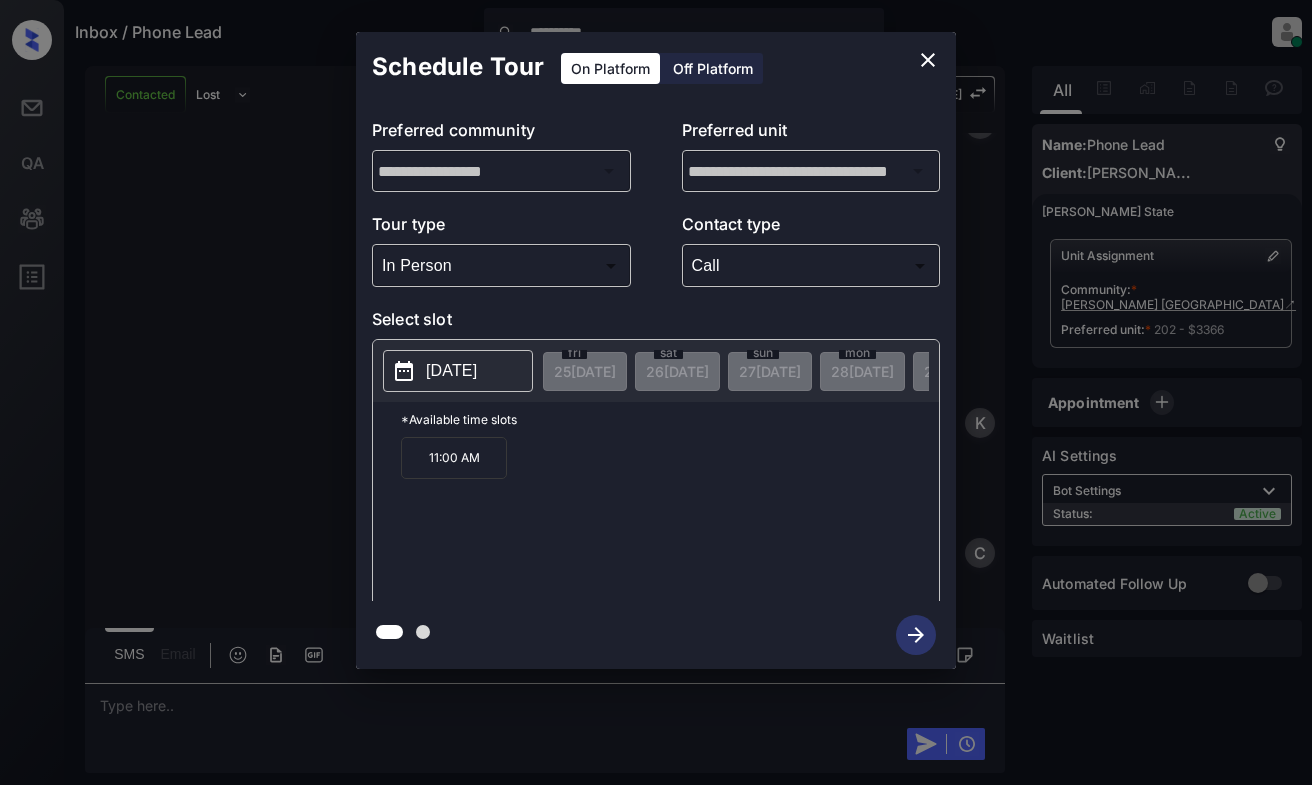 click on "2025-08-05" at bounding box center (458, 371) 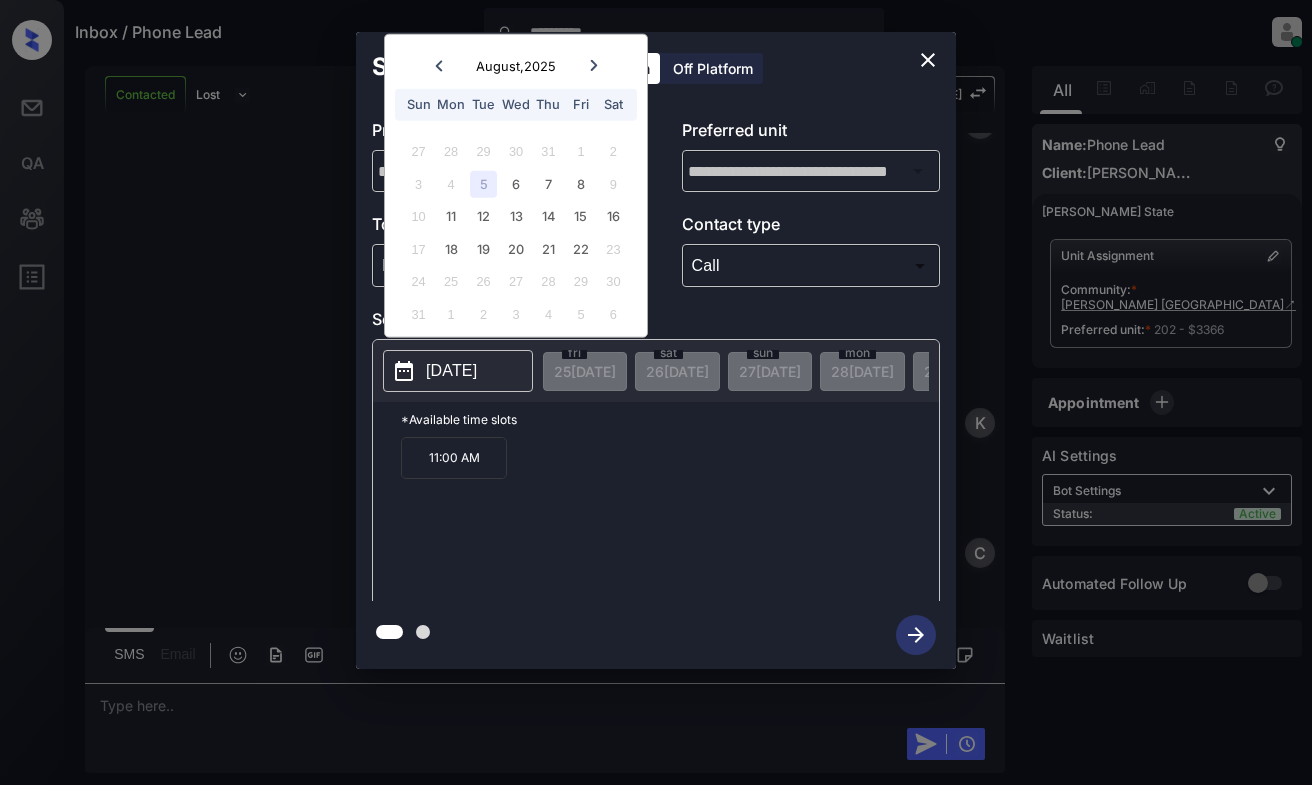 click 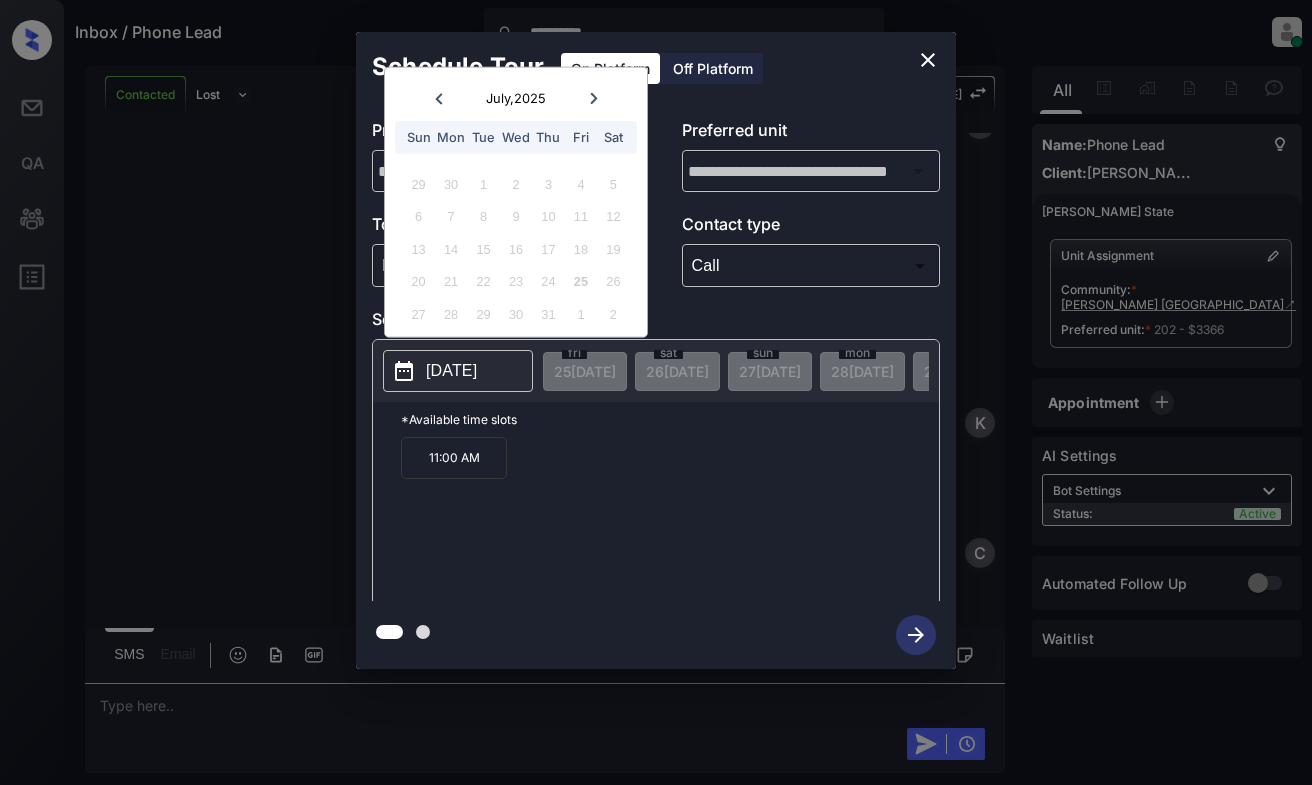 click 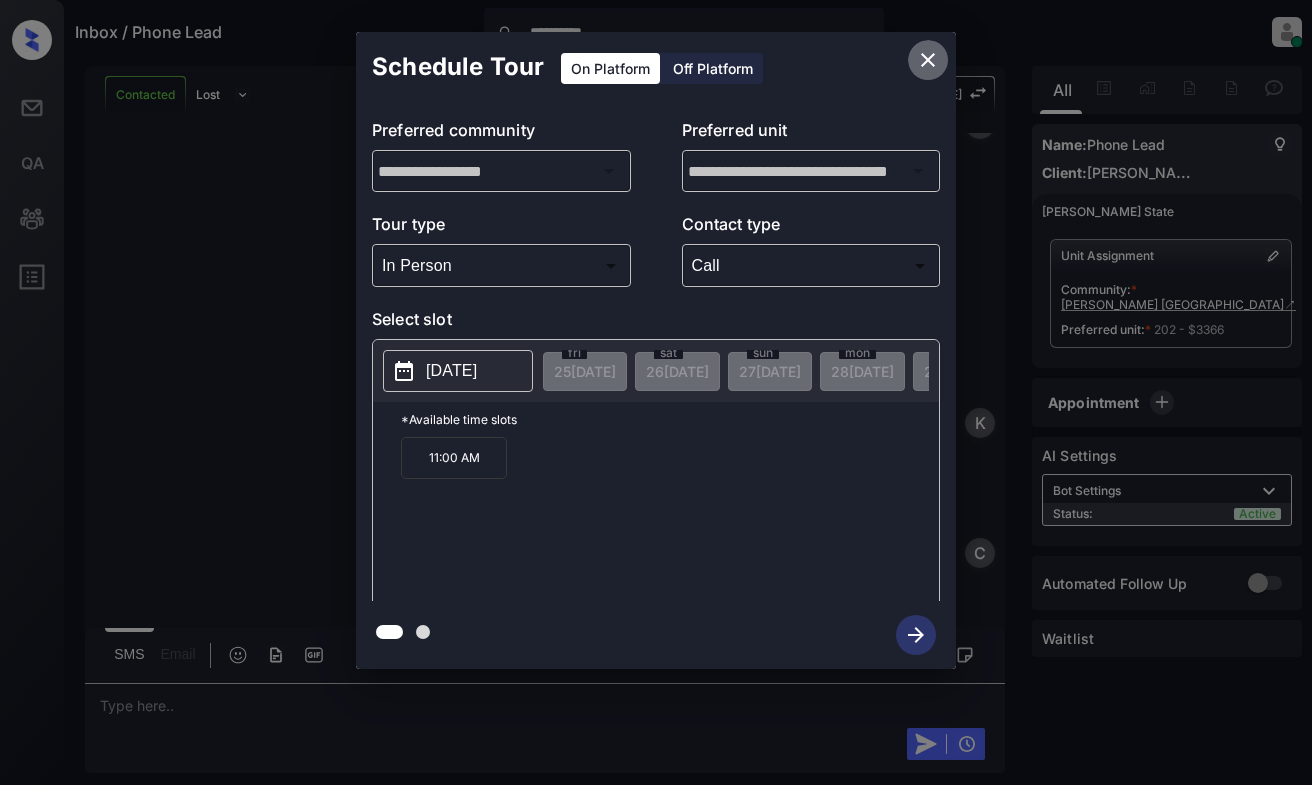 click 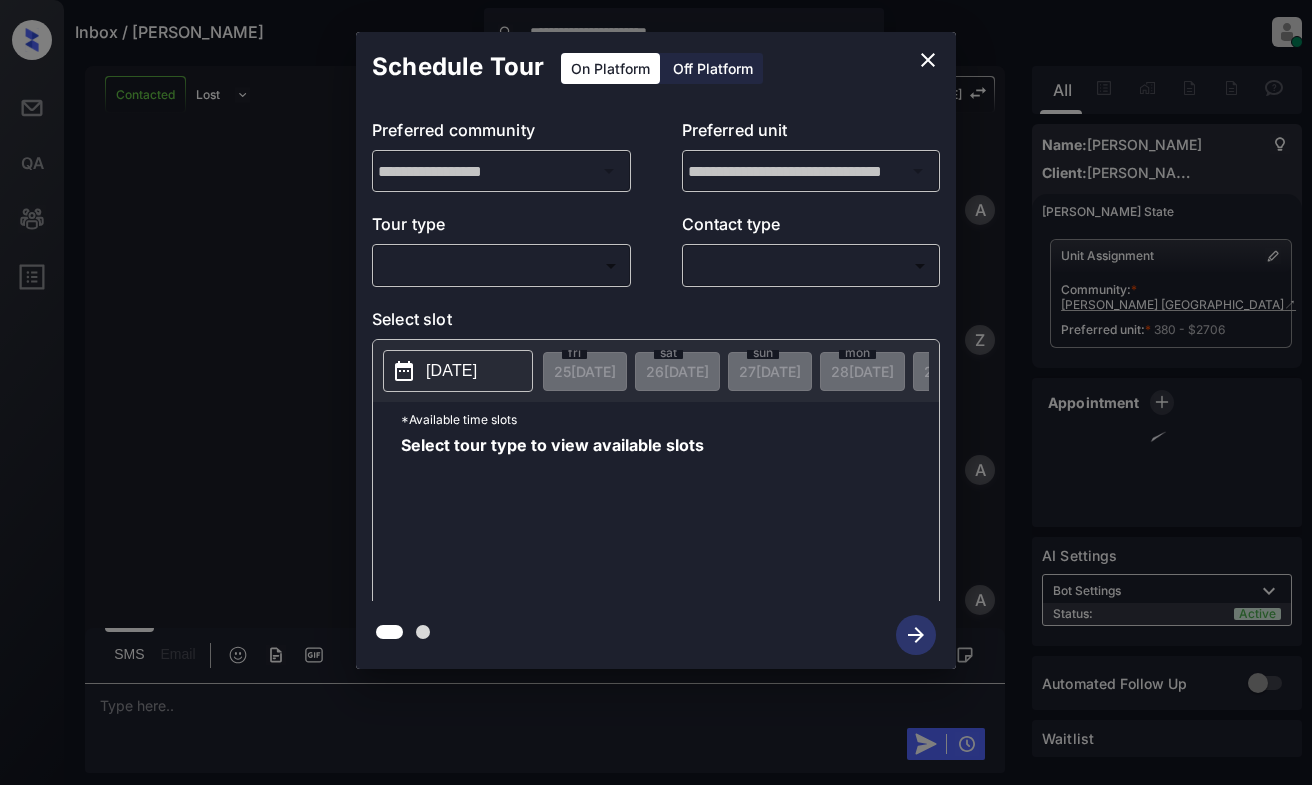 scroll, scrollTop: 0, scrollLeft: 0, axis: both 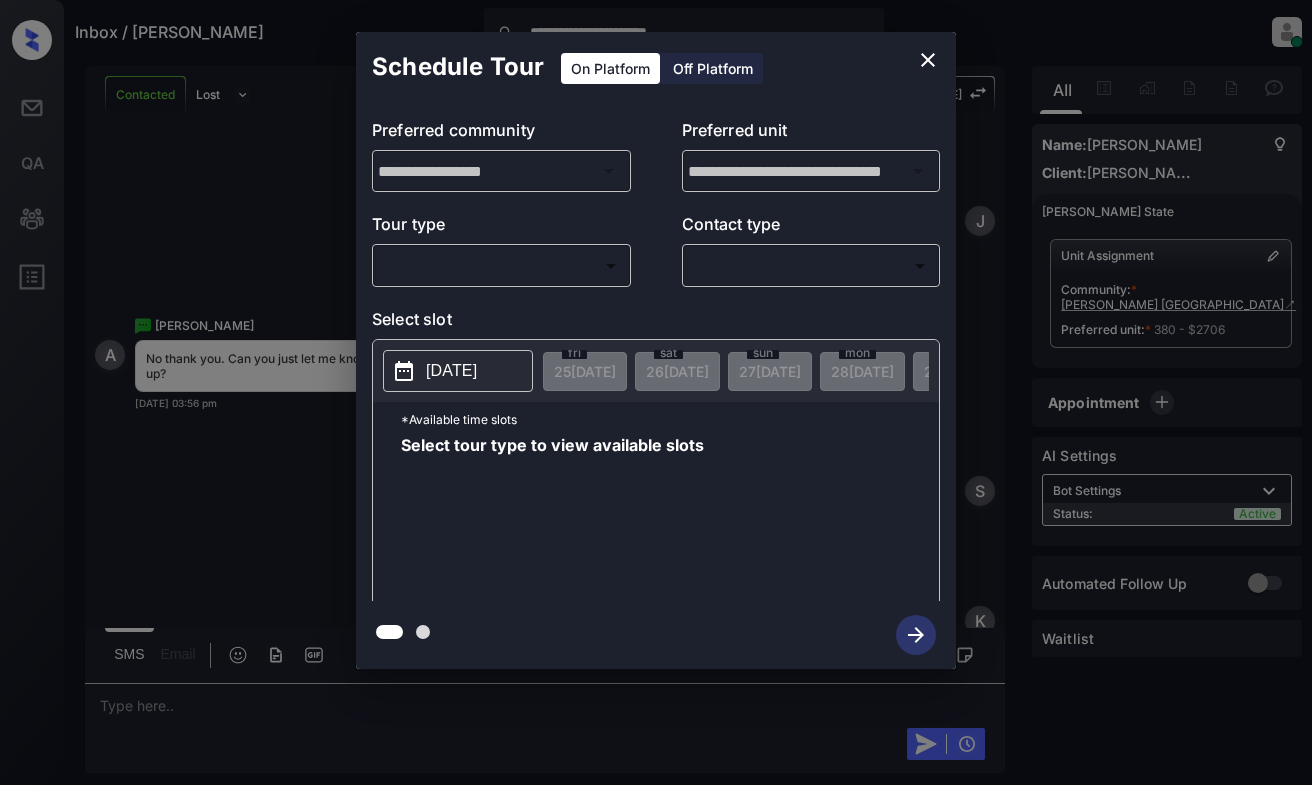 click on "**********" at bounding box center [656, 392] 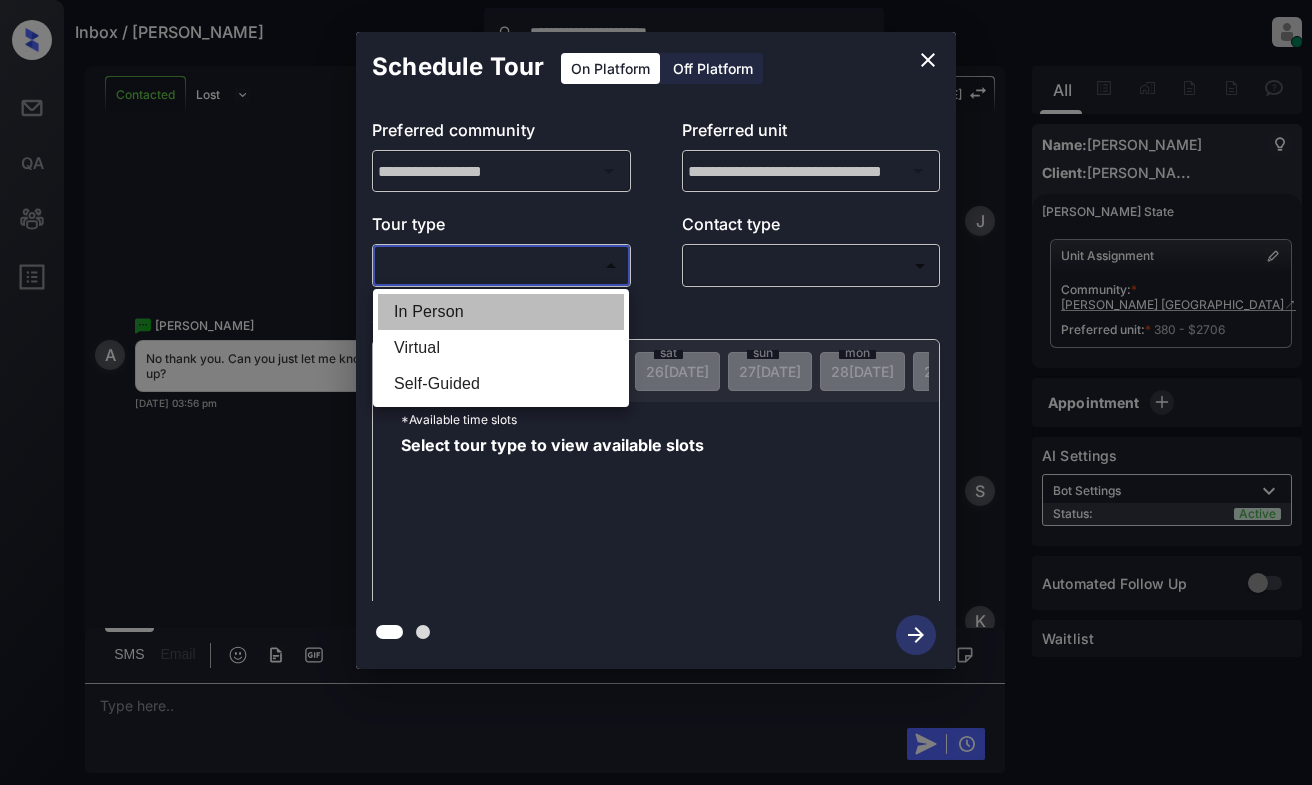 click on "In Person" at bounding box center (501, 312) 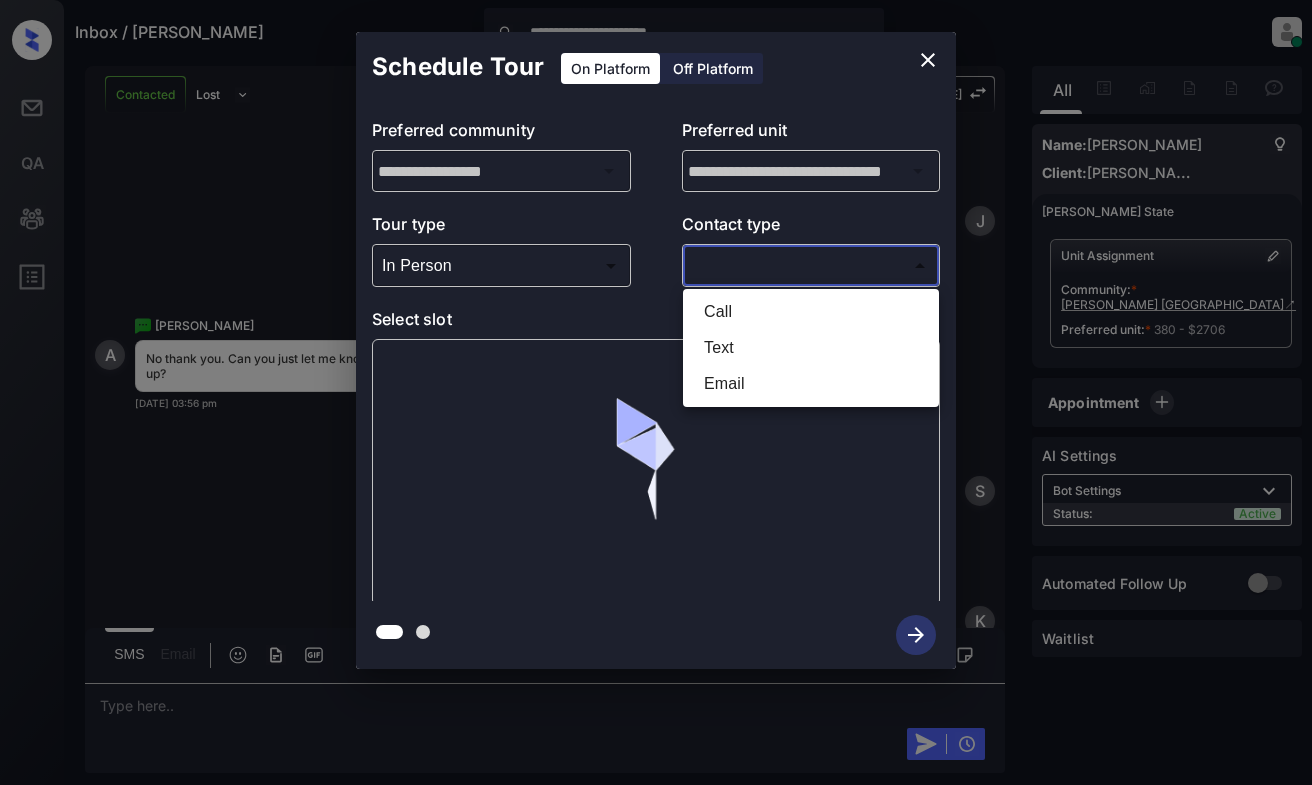 click on "**********" at bounding box center [656, 392] 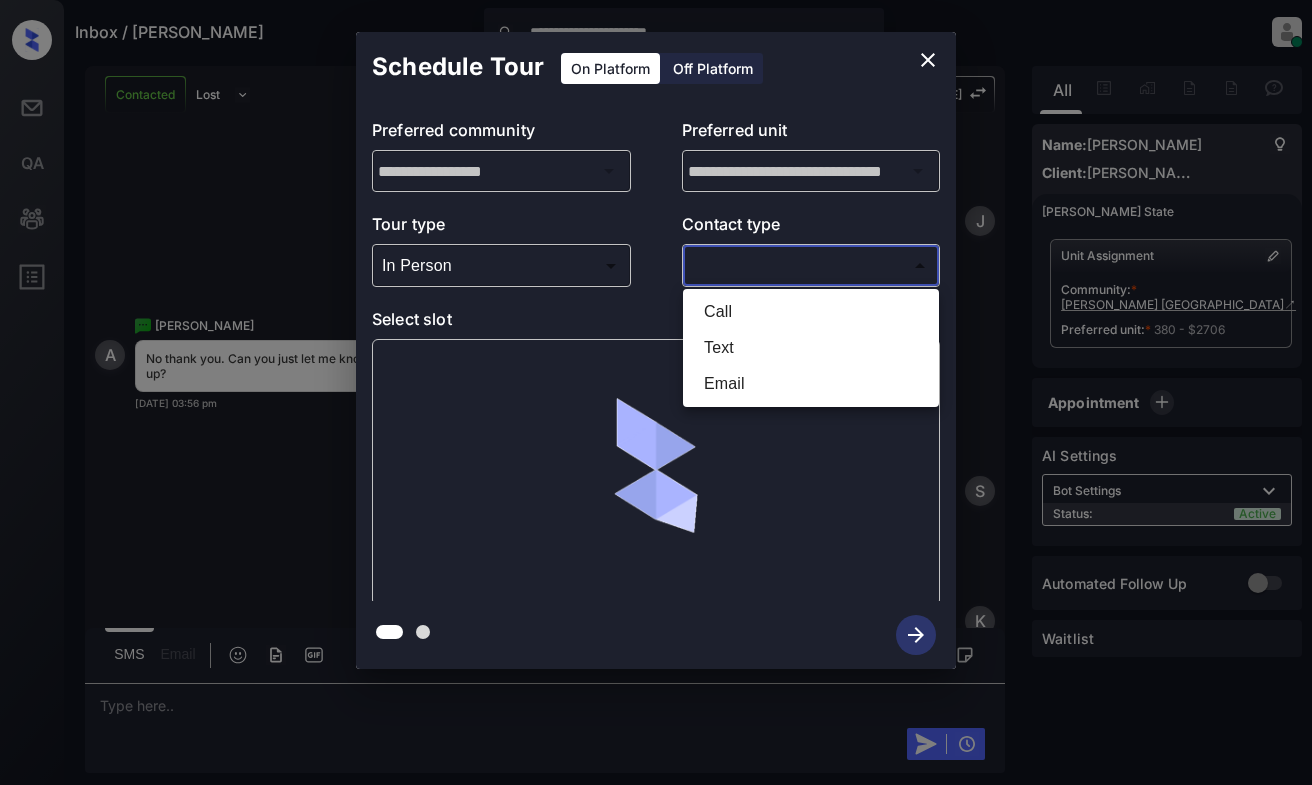 click on "Text" at bounding box center (811, 348) 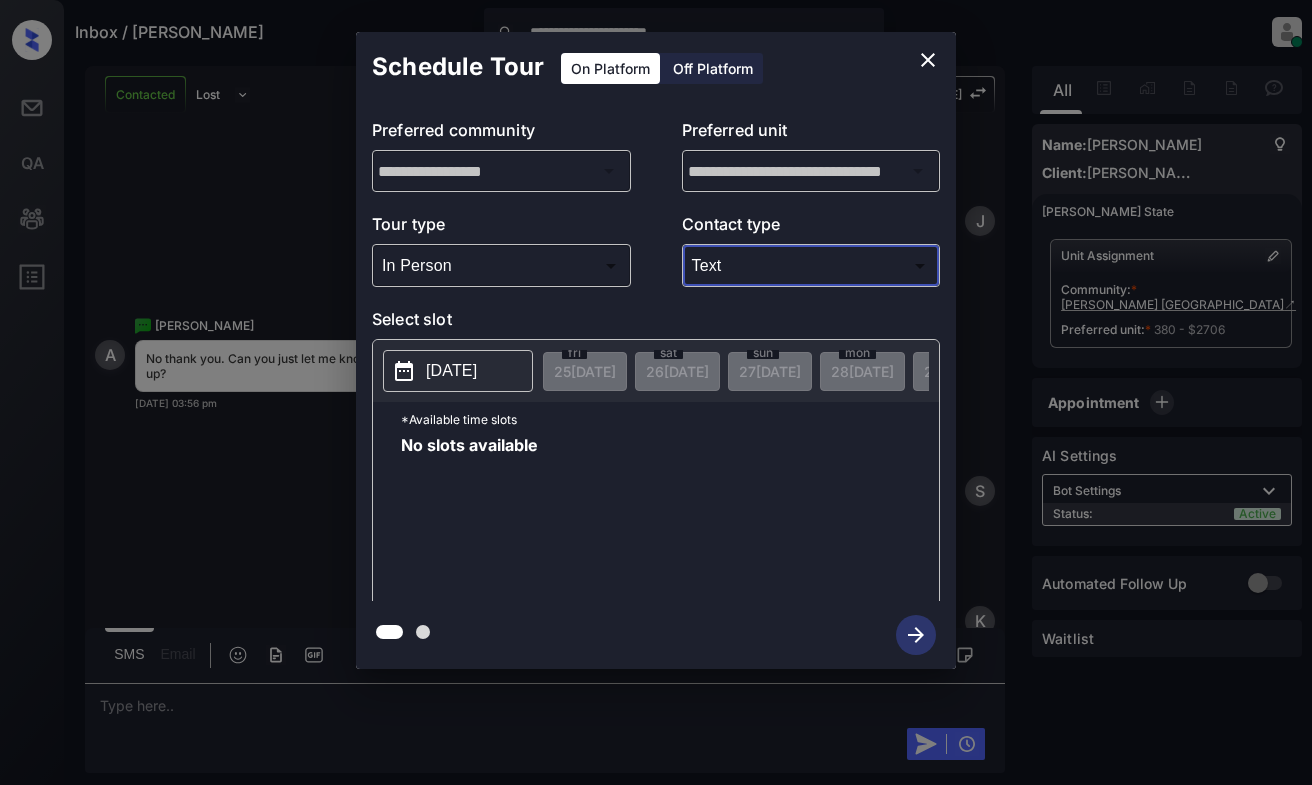 type on "****" 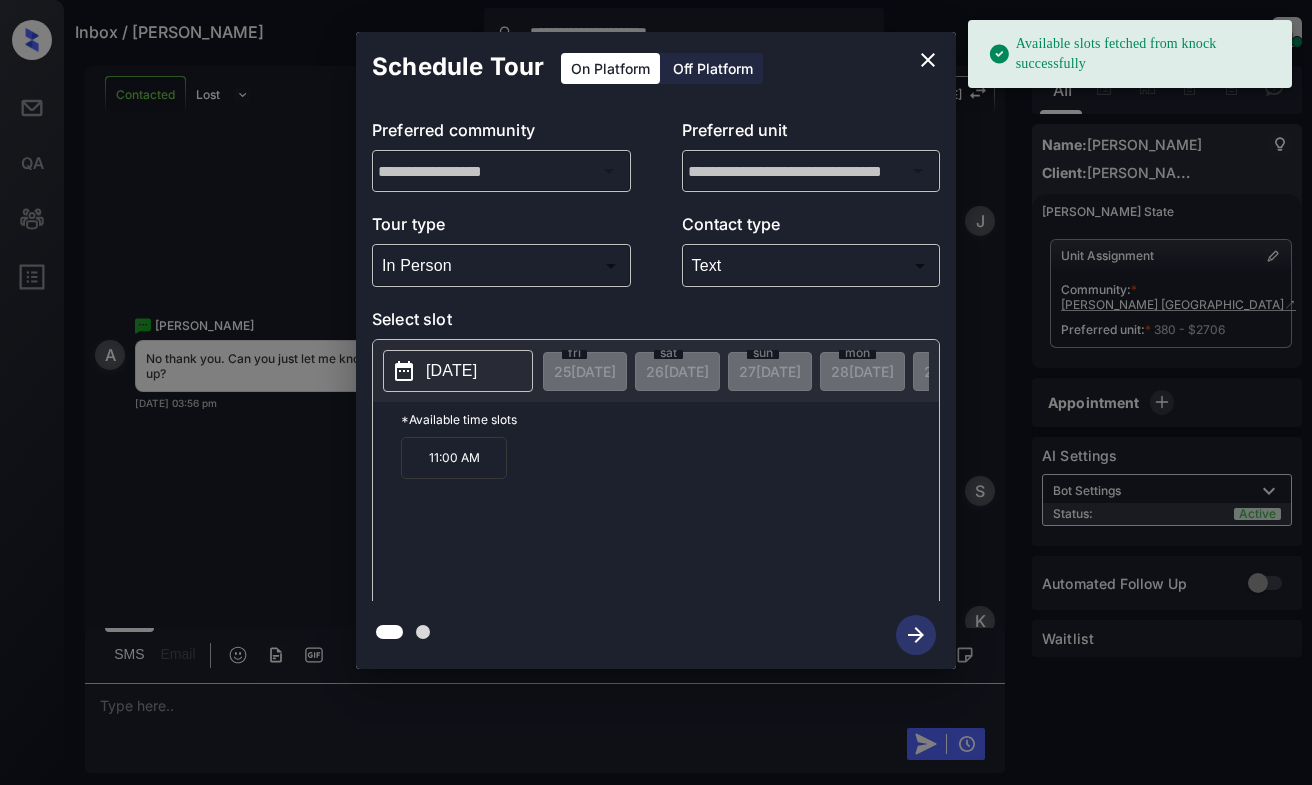 click on "2025-08-05" at bounding box center (451, 371) 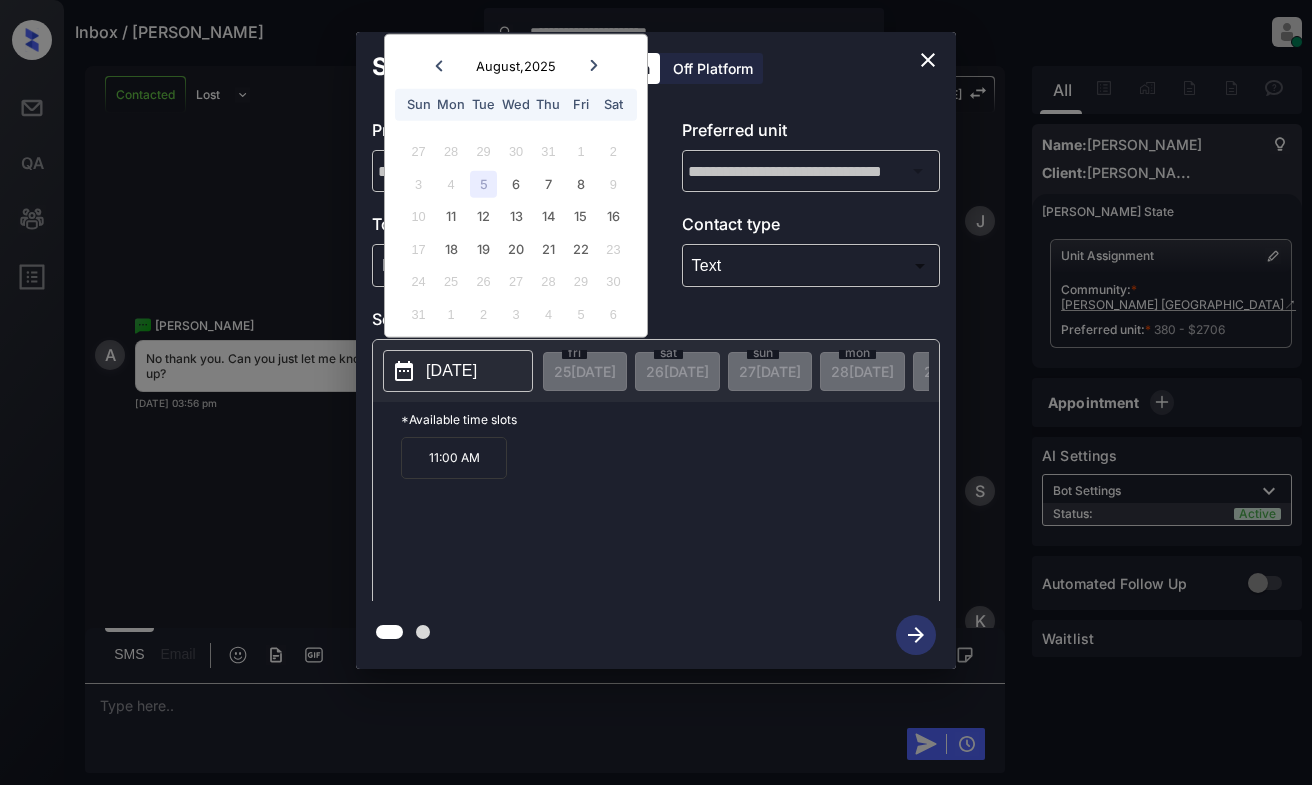 click 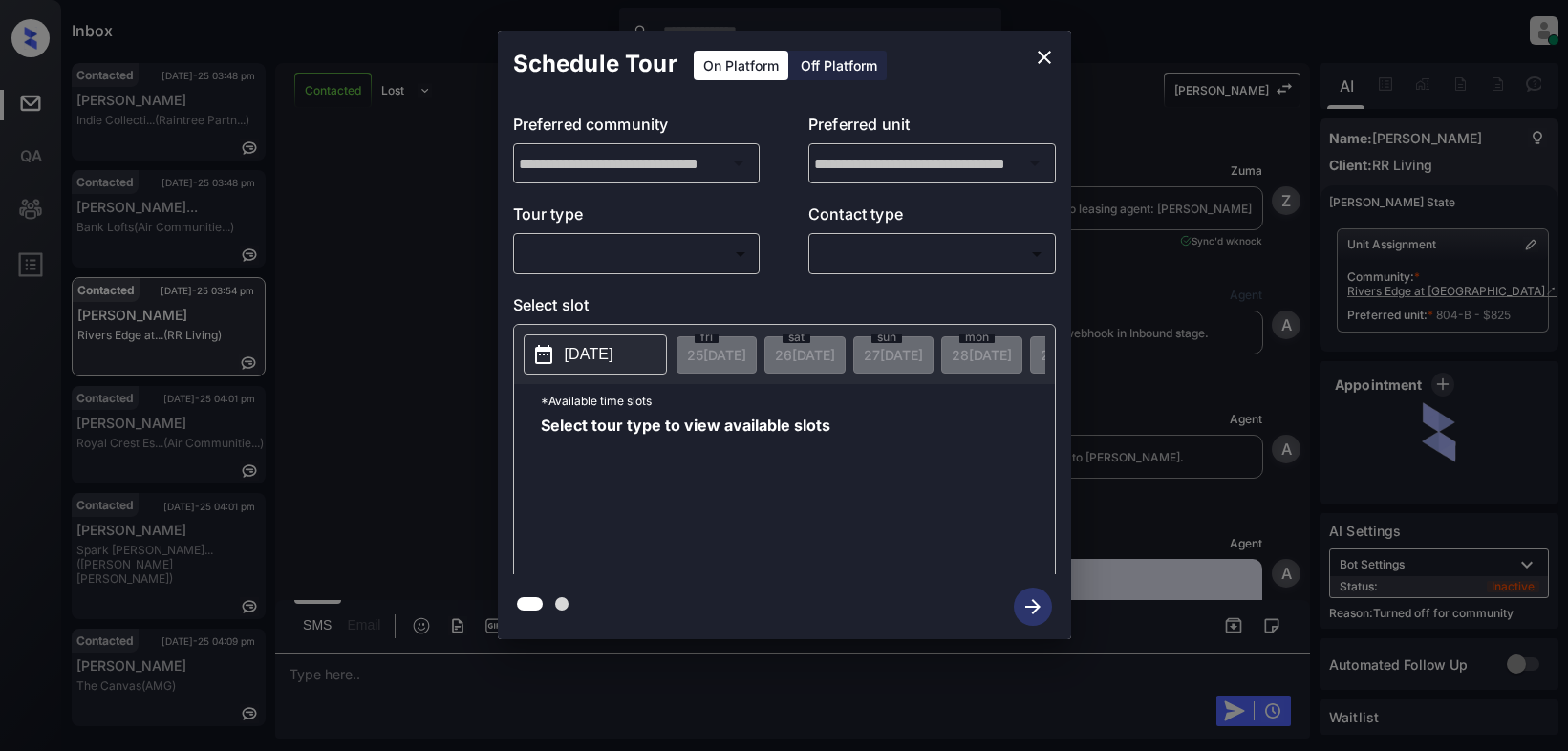 scroll, scrollTop: 0, scrollLeft: 0, axis: both 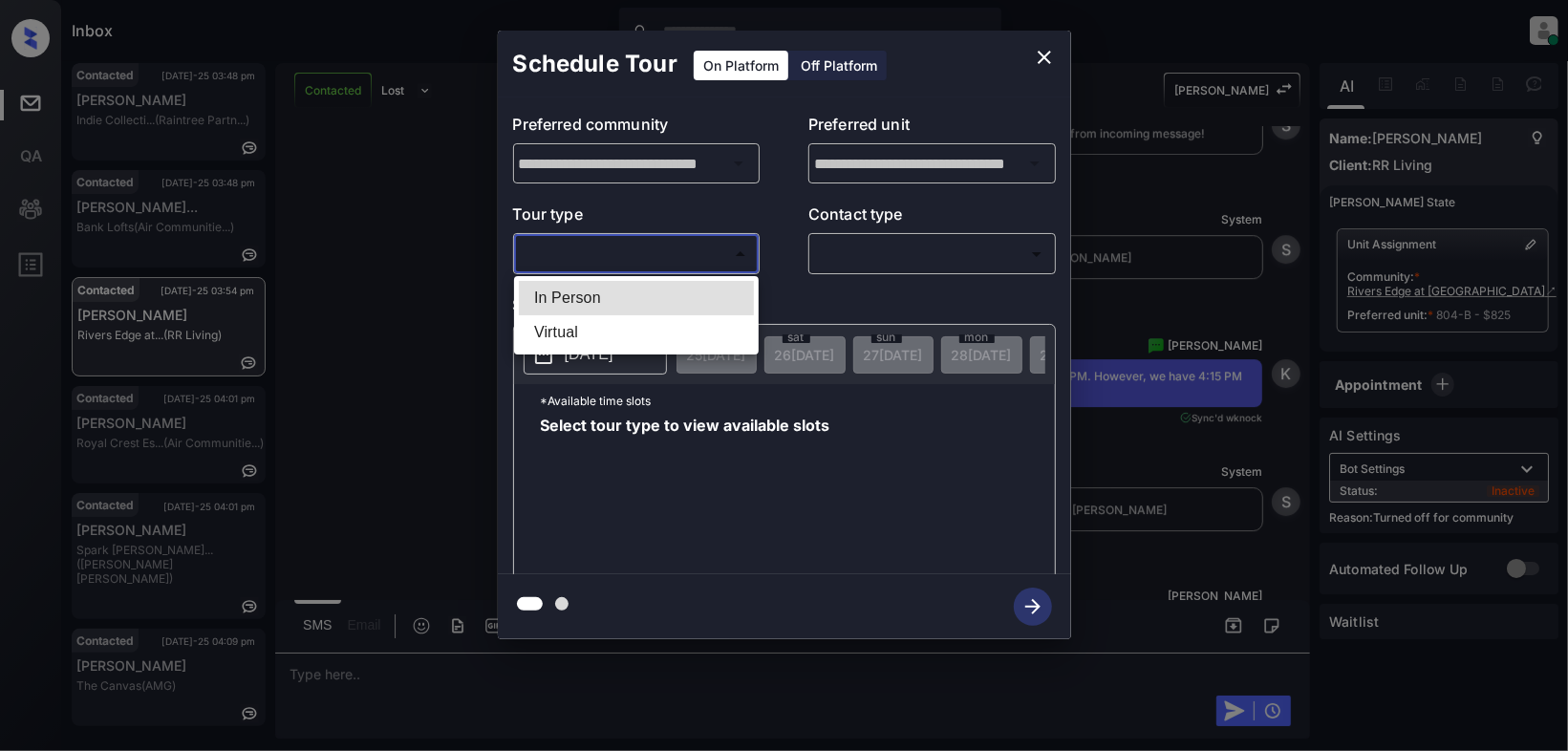 click on "Inbox [PERSON_NAME] Online Set yourself   offline Set yourself   on break Profile Switch to  light  mode Sign out Contacted [DATE]-25 03:48 pm   [PERSON_NAME] Indie Collecti...  (Raintree Partn...) Contacted [DATE]-25 03:48 pm   [PERSON_NAME]... Bank Lofts  (Air Communitie...) Contacted [DATE]-25 03:54 pm   [PERSON_NAME] [PERSON_NAME] Edge at...  (RR Living) Contacted [DATE]-25 04:01 pm   [PERSON_NAME] Royal Crest Es...  (Air Communitie...) Contacted [DATE]-25 04:01 pm   [PERSON_NAME] Spark [PERSON_NAME]...  ([PERSON_NAME] [PERSON_NAME]) Contacted [DATE]-25 04:09 pm   [PERSON_NAME] The Canvas  (AMG) Contacted Lost Lead Sentiment: Angry Upon sliding the acknowledgement:  Lead will move to lost stage. * ​ SMS and call option will be set to opt out. AFM will be turned off for the lead. [PERSON_NAME] New Message [PERSON_NAME] Lead transferred to leasing agent: [PERSON_NAME] [DATE] 12:31 pm  Sync'd w  knock Z New Message Agent Lead created via webhook in Inbound stage. [DATE] 12:31 pm A New Message Agent AFM Request sent to [PERSON_NAME]. [DATE] 12:31 pm A Agent A" at bounding box center [784, 376] 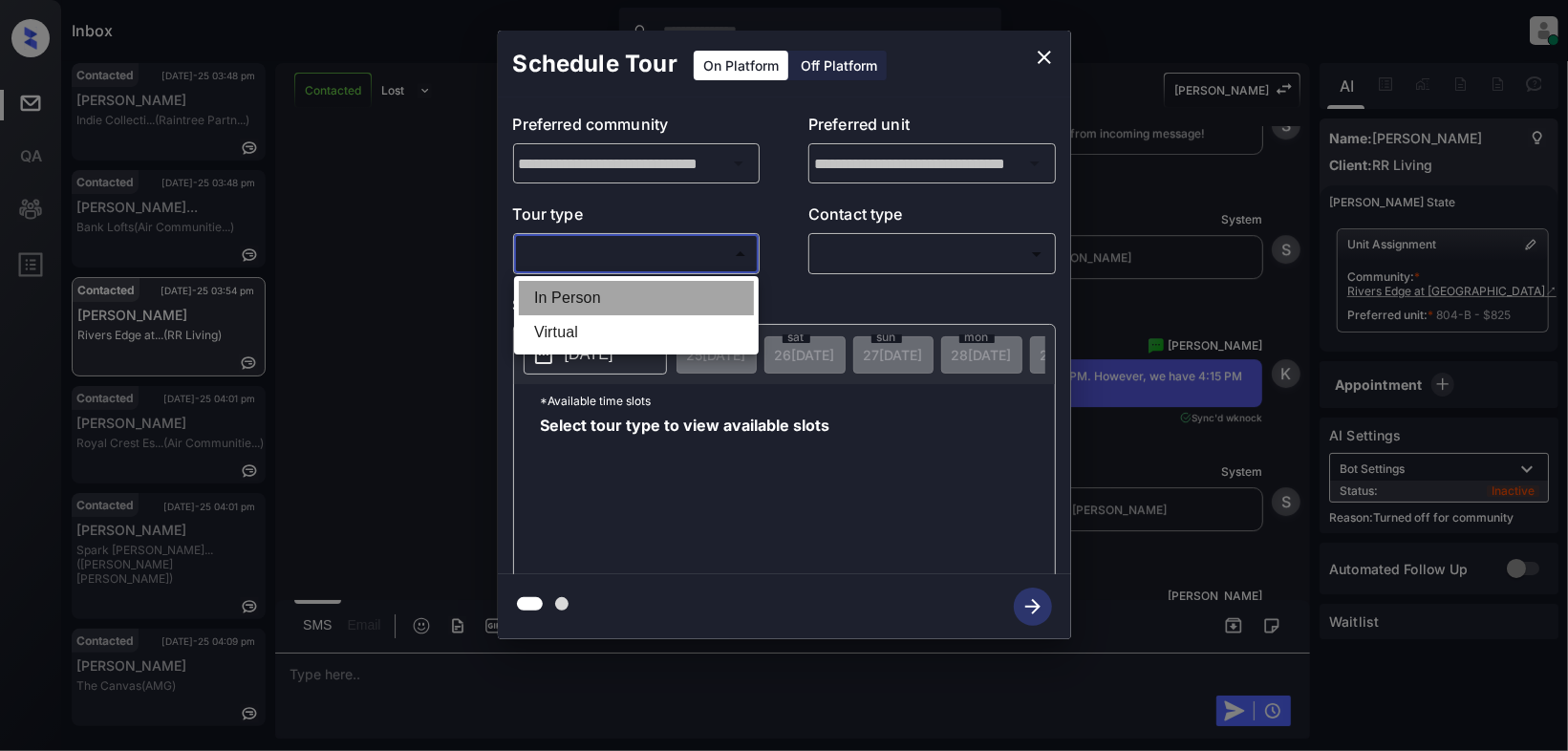 click on "In Person" at bounding box center (636, 298) 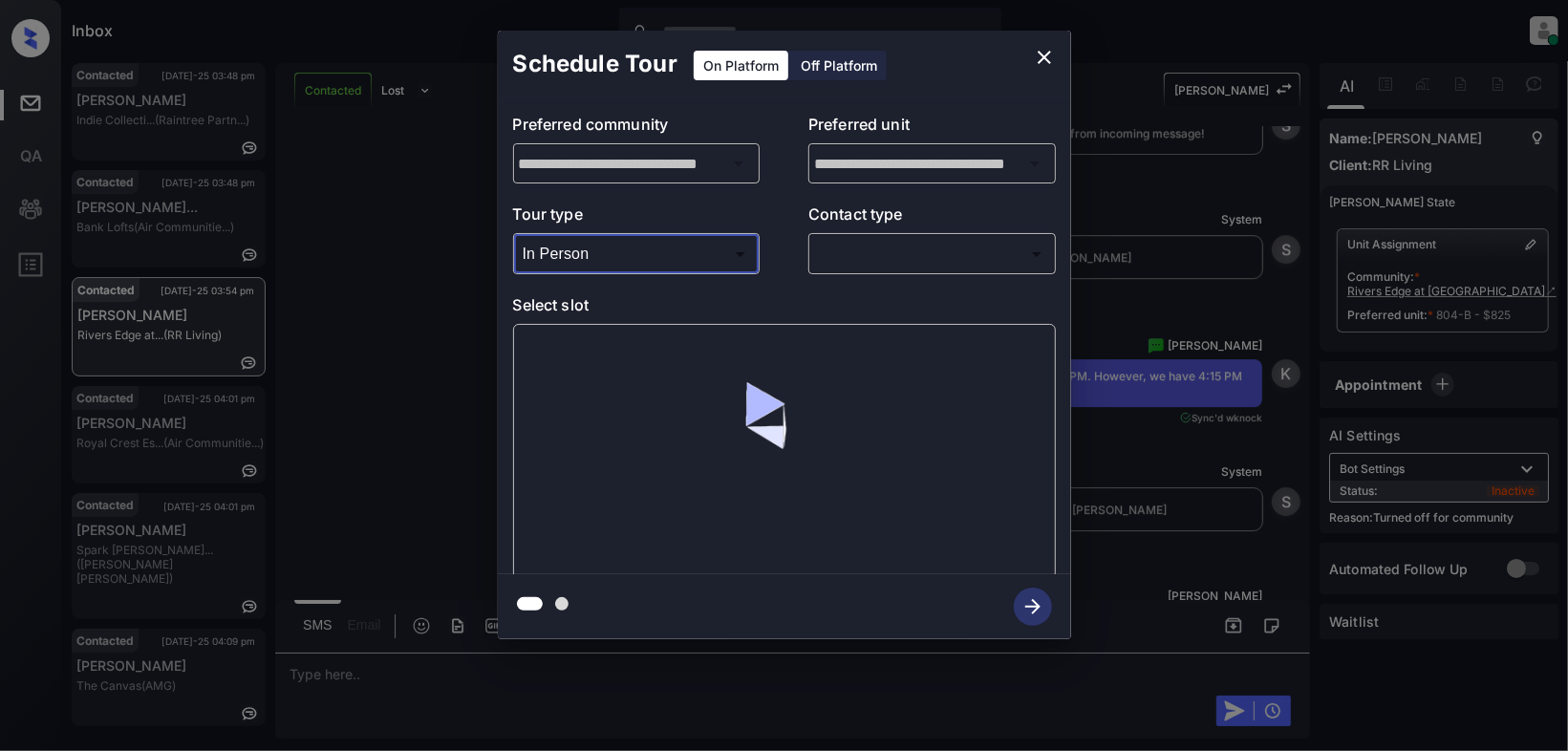 click on "Inbox [PERSON_NAME] Online Set yourself   offline Set yourself   on break Profile Switch to  light  mode Sign out Contacted [DATE]-25 03:48 pm   [PERSON_NAME] Indie Collecti...  (Raintree Partn...) Contacted [DATE]-25 03:48 pm   [PERSON_NAME]... Bank Lofts  (Air Communitie...) Contacted [DATE]-25 03:54 pm   [PERSON_NAME] [PERSON_NAME] Edge at...  (RR Living) Contacted [DATE]-25 04:01 pm   [PERSON_NAME] Royal Crest Es...  (Air Communitie...) Contacted [DATE]-25 04:01 pm   [PERSON_NAME] Spark [PERSON_NAME]...  ([PERSON_NAME] [PERSON_NAME]) Contacted [DATE]-25 04:09 pm   [PERSON_NAME] The Canvas  (AMG) Contacted Lost Lead Sentiment: Angry Upon sliding the acknowledgement:  Lead will move to lost stage. * ​ SMS and call option will be set to opt out. AFM will be turned off for the lead. [PERSON_NAME] New Message [PERSON_NAME] Lead transferred to leasing agent: [PERSON_NAME] [DATE] 12:31 pm  Sync'd w  knock Z New Message Agent Lead created via webhook in Inbound stage. [DATE] 12:31 pm A New Message Agent AFM Request sent to [PERSON_NAME]. [DATE] 12:31 pm A Agent A" at bounding box center (784, 376) 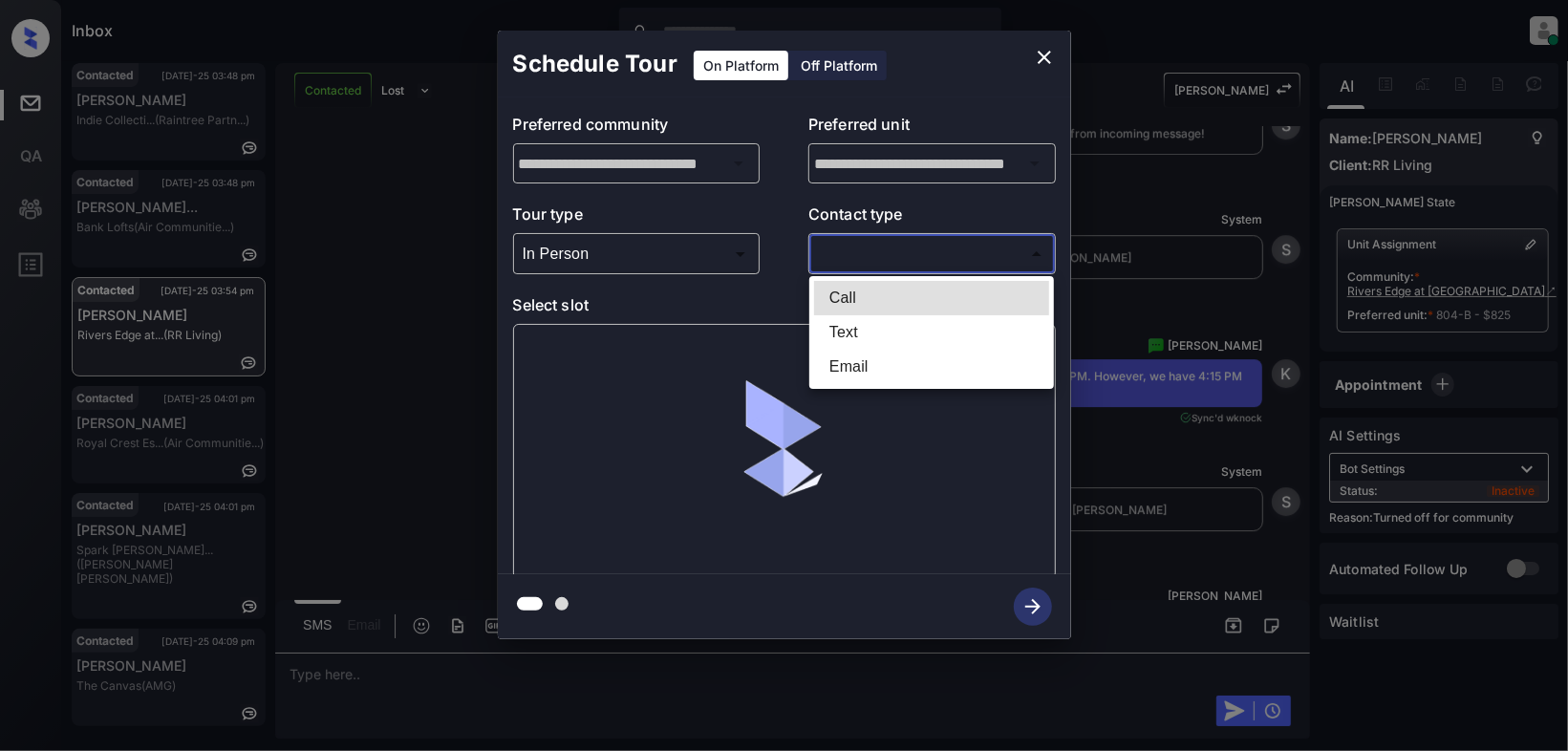 click on "Text" at bounding box center [932, 333] 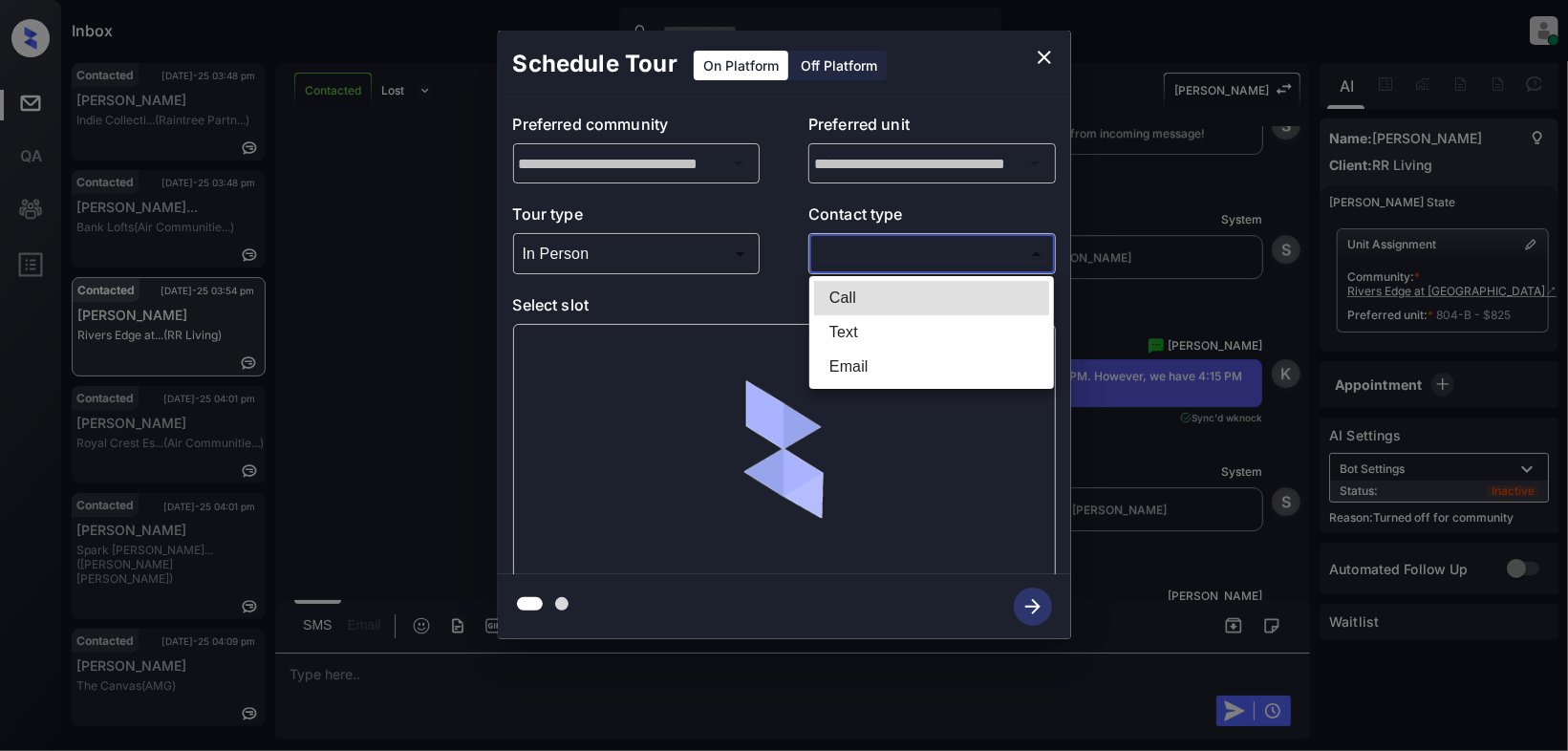 type on "****" 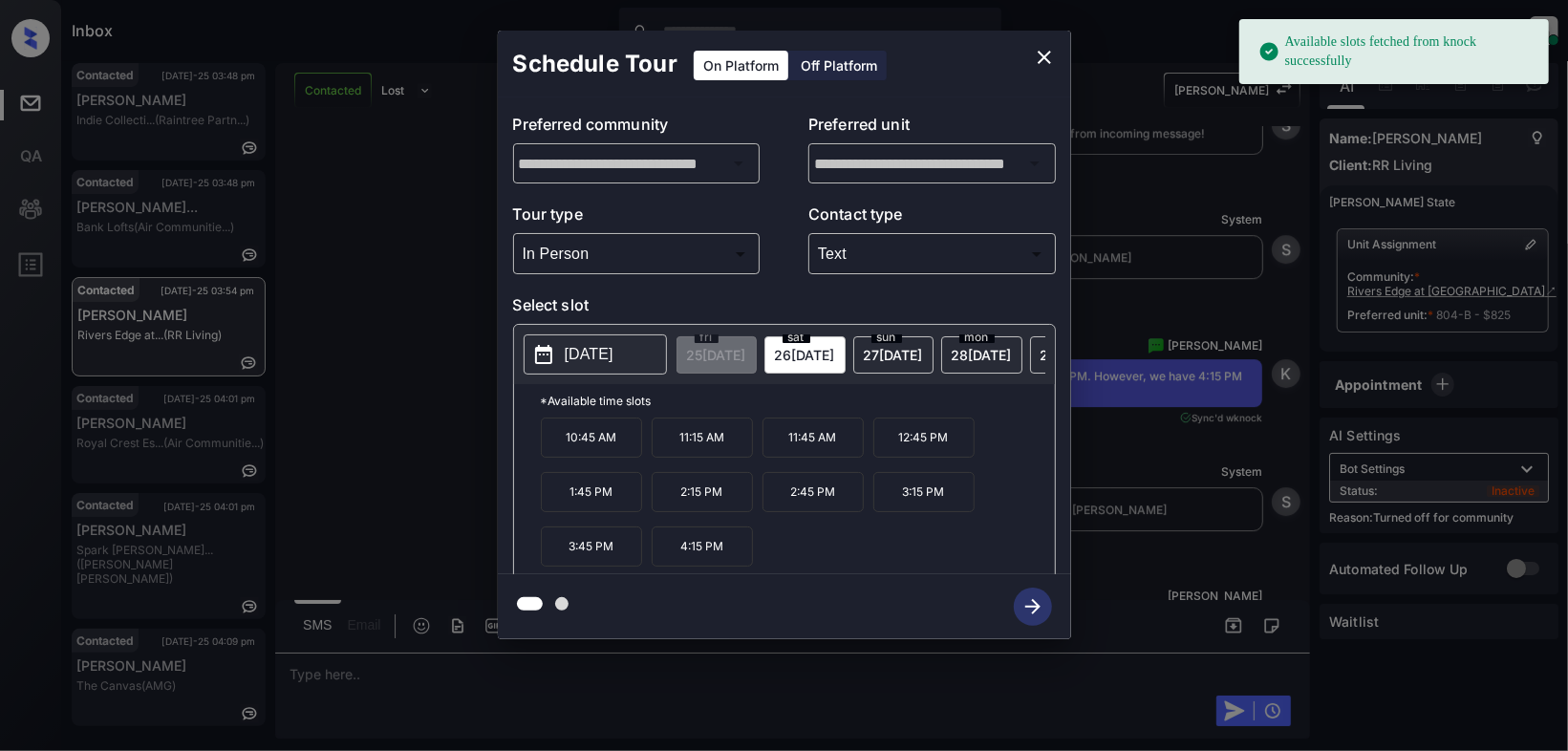 click on "4:15 PM" at bounding box center [702, 547] 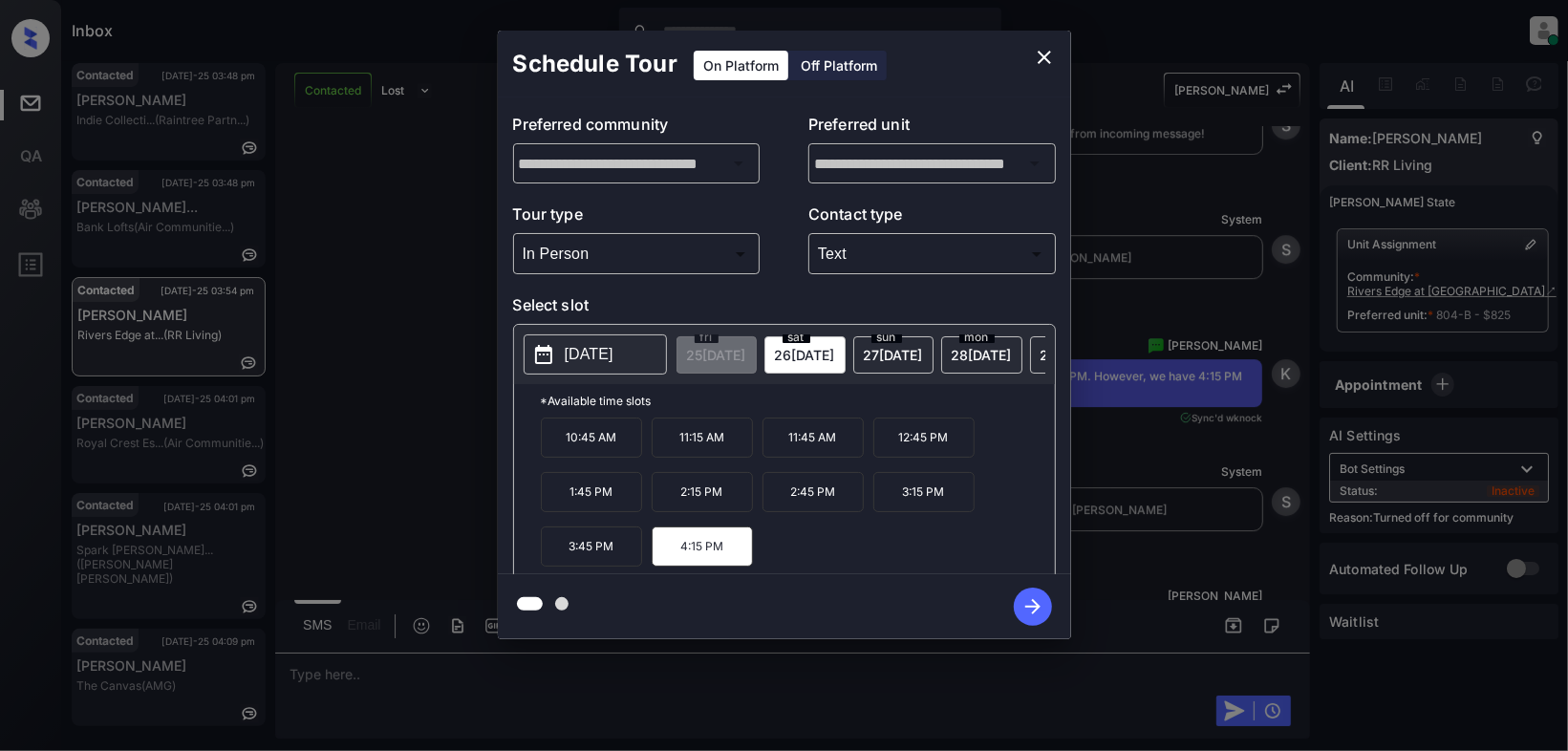 click 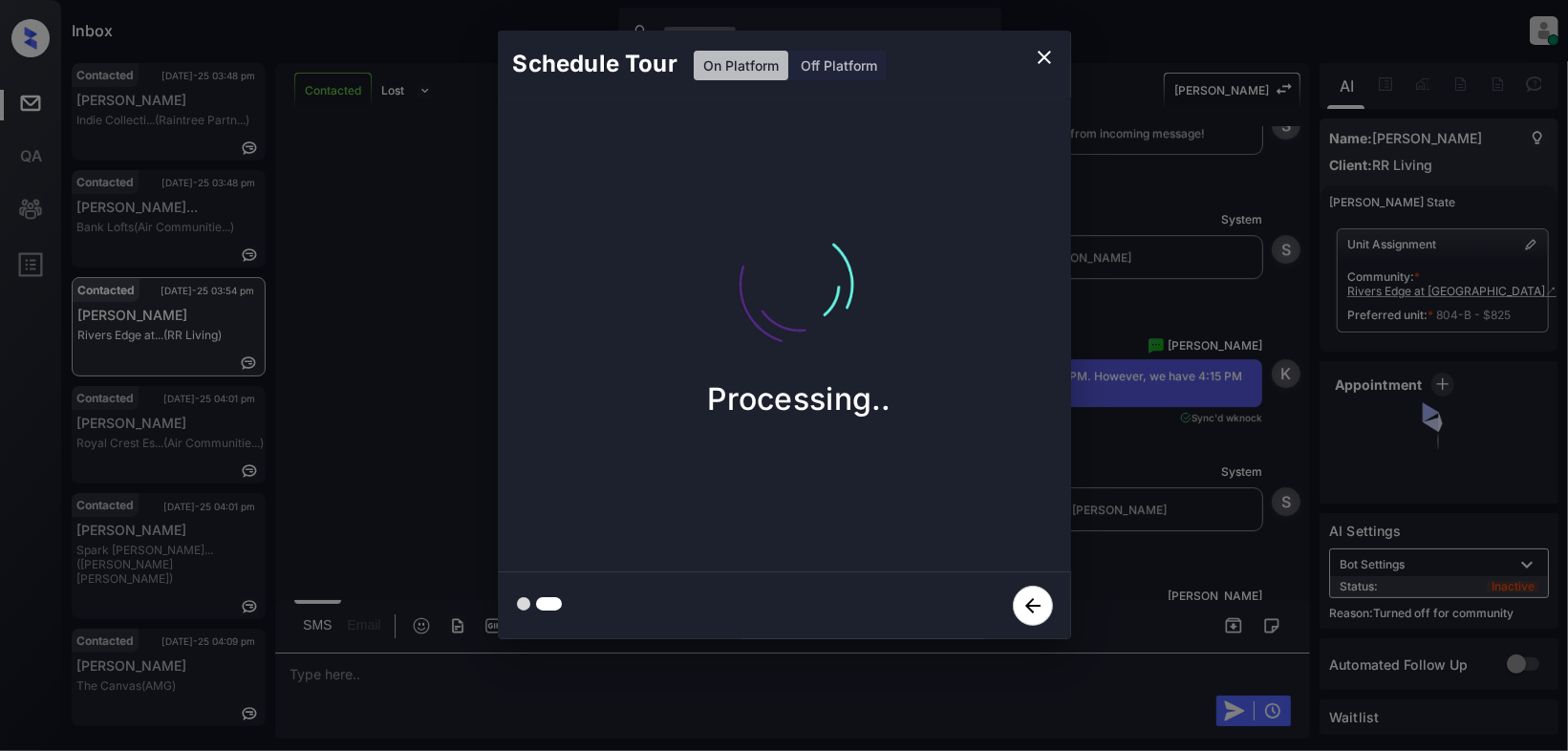 click on "Schedule Tour On Platform Off Platform Processing.." at bounding box center (784, 334) 